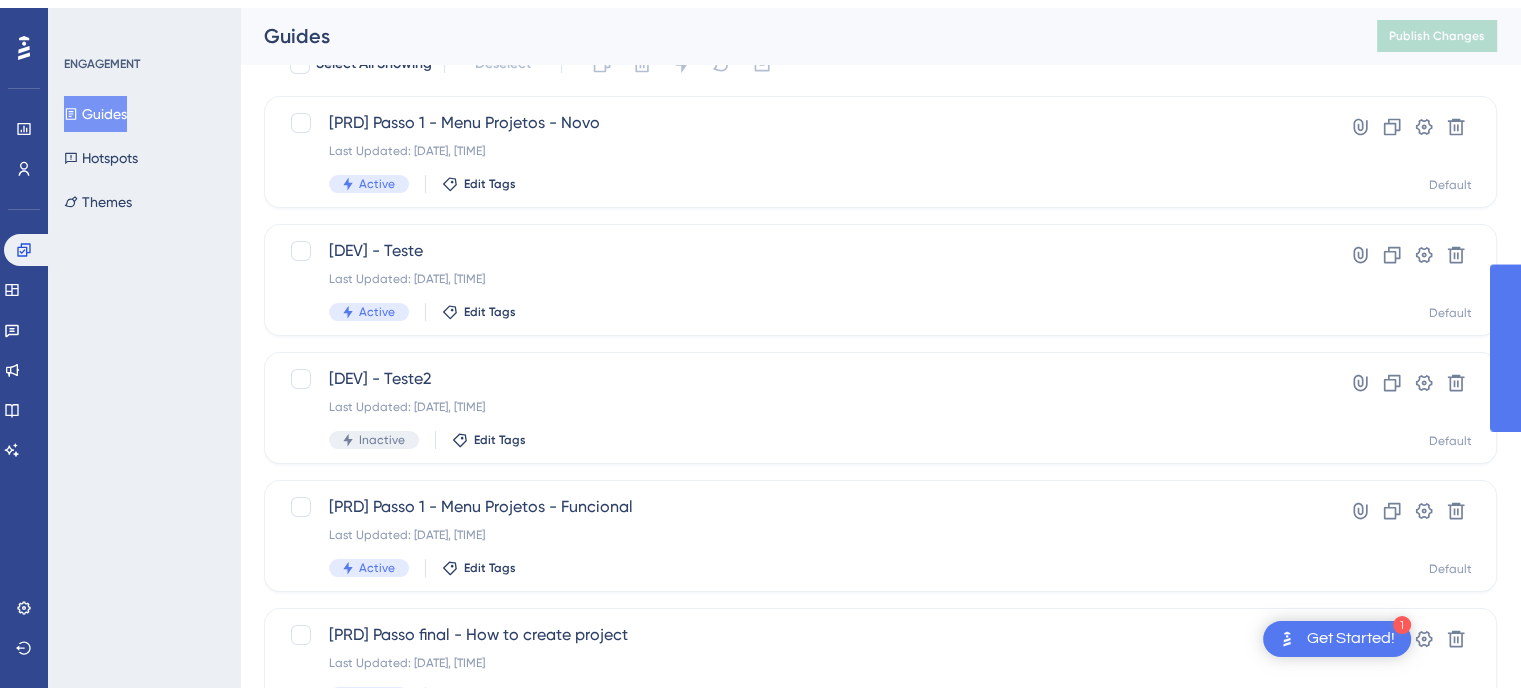 scroll, scrollTop: 100, scrollLeft: 0, axis: vertical 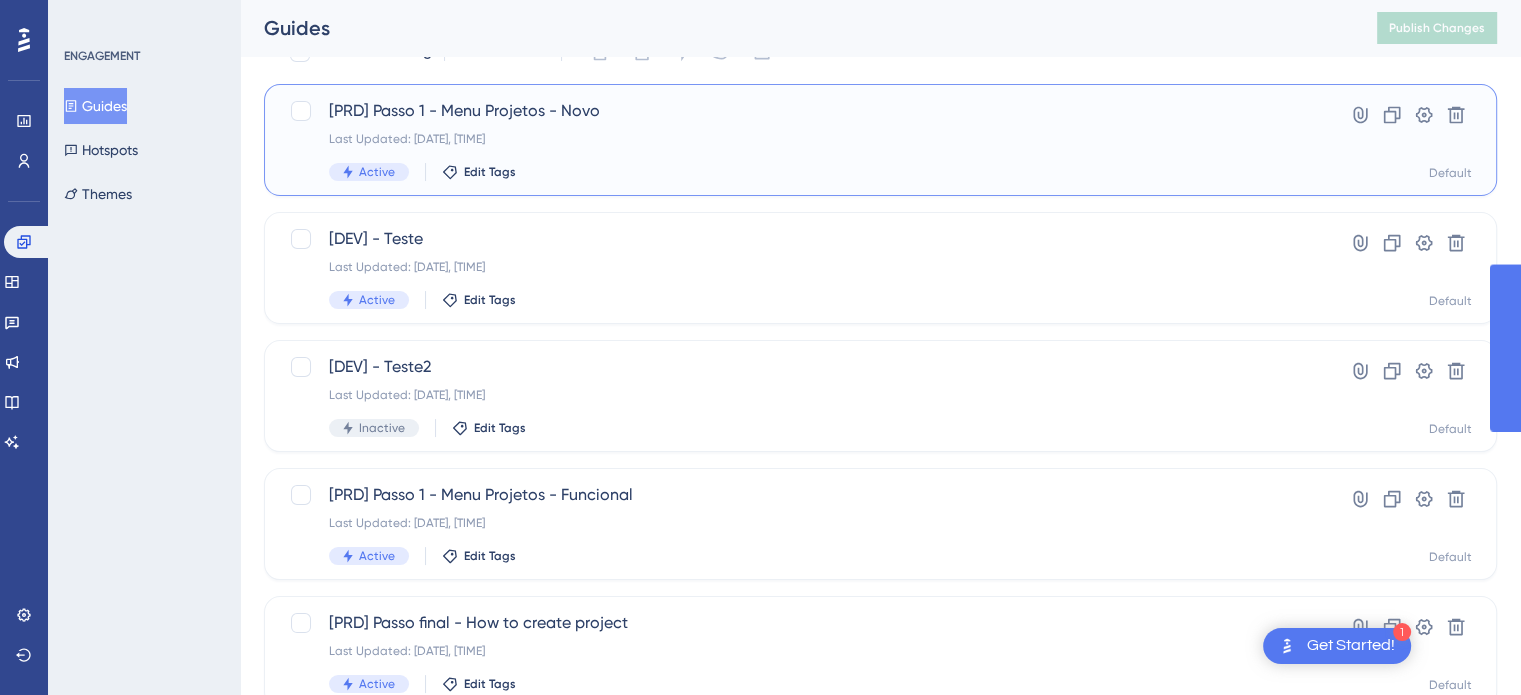 click on "[PRD] Passo 1 - Menu Projetos - Novo Last Updated: Aug 07 2025, 10:18 AM Active Edit Tags" at bounding box center [800, 140] 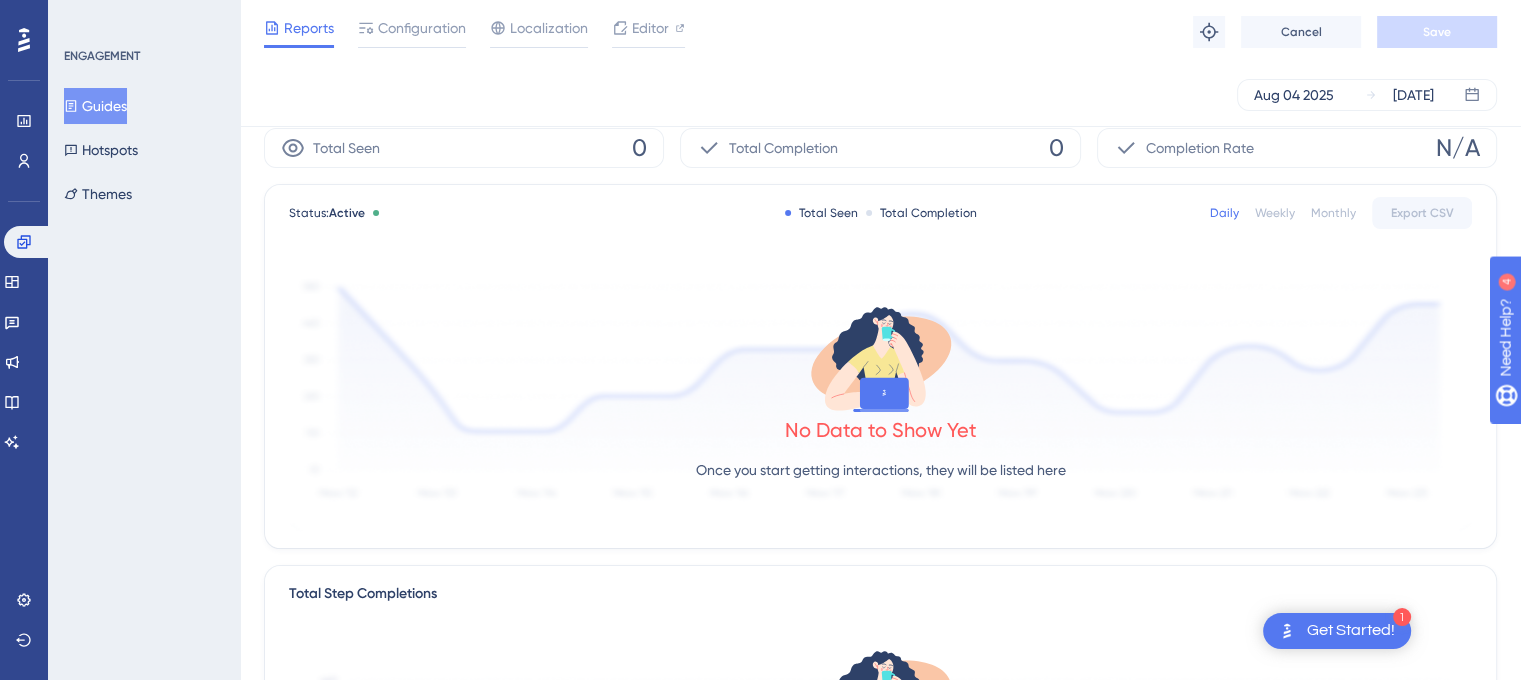 scroll, scrollTop: 0, scrollLeft: 0, axis: both 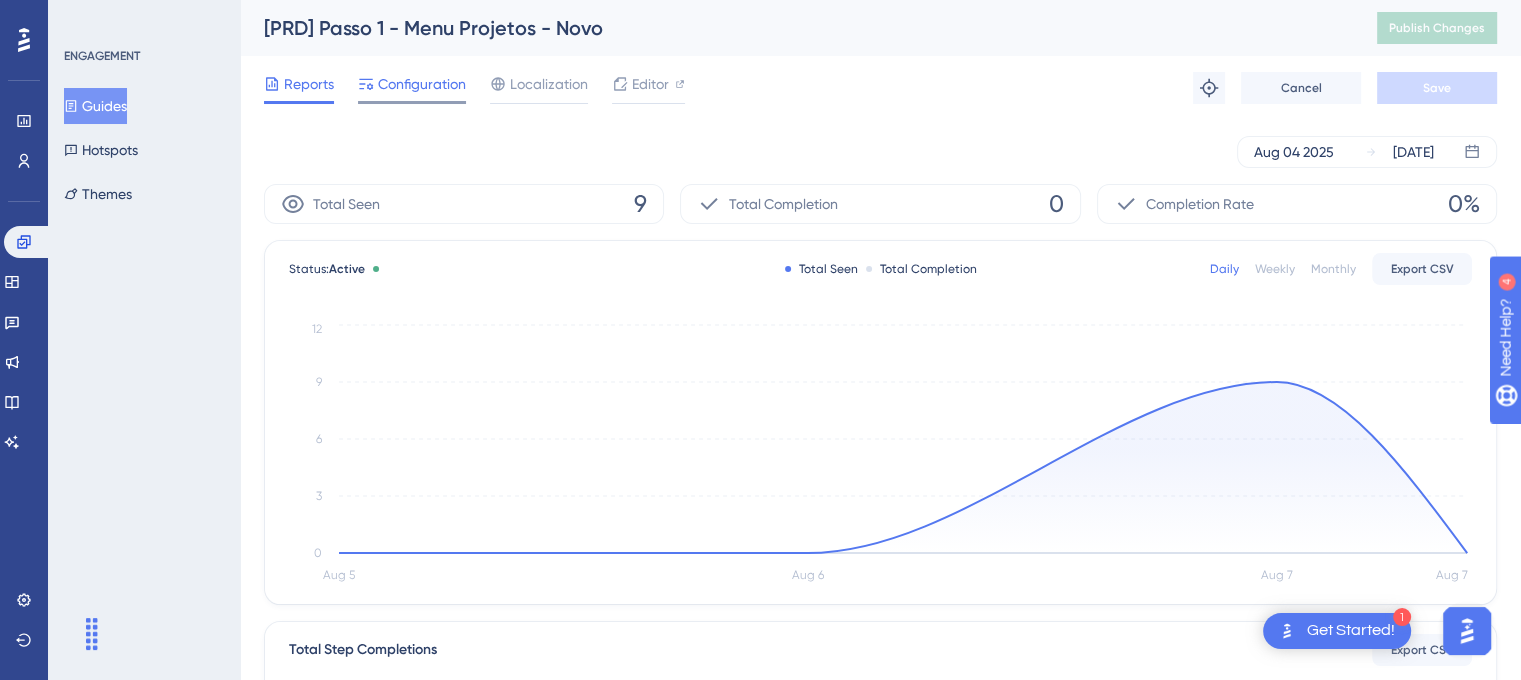 click on "Configuration" at bounding box center (422, 84) 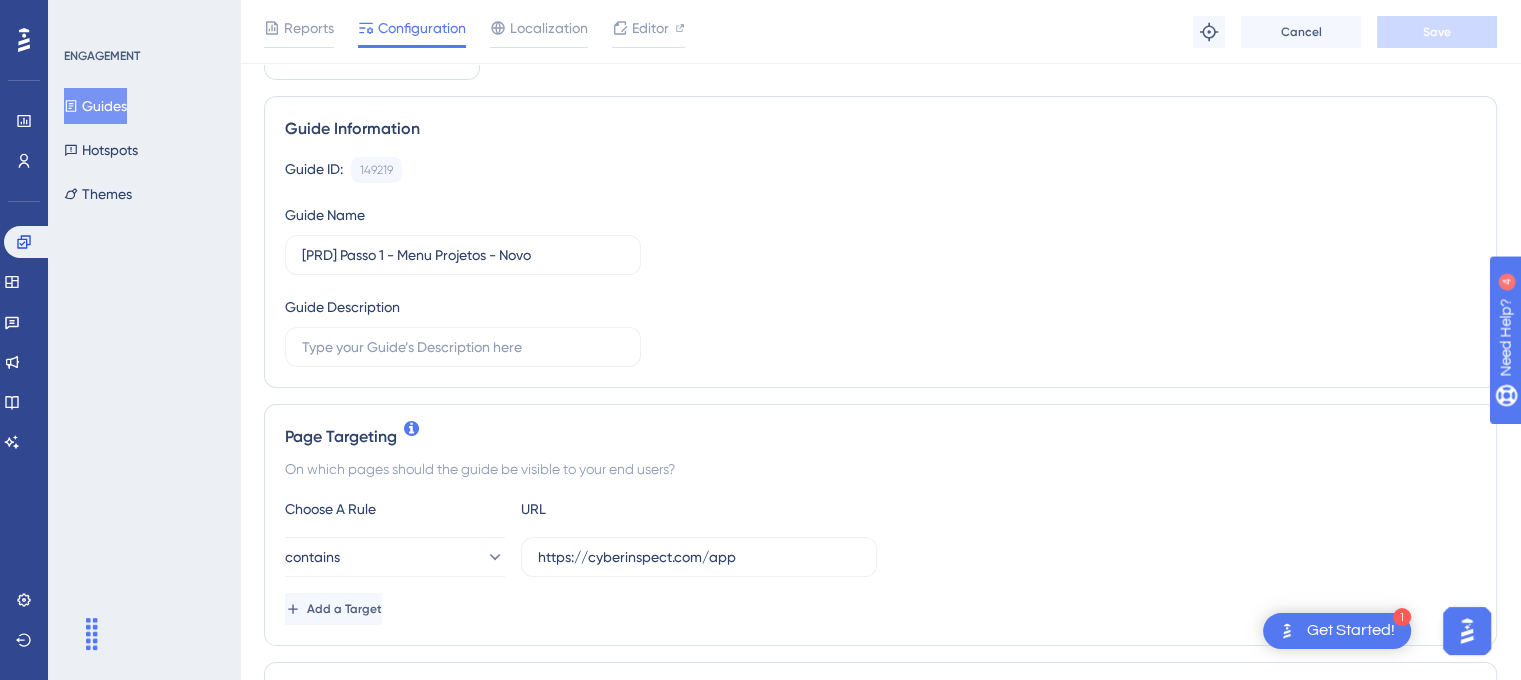 scroll, scrollTop: 300, scrollLeft: 0, axis: vertical 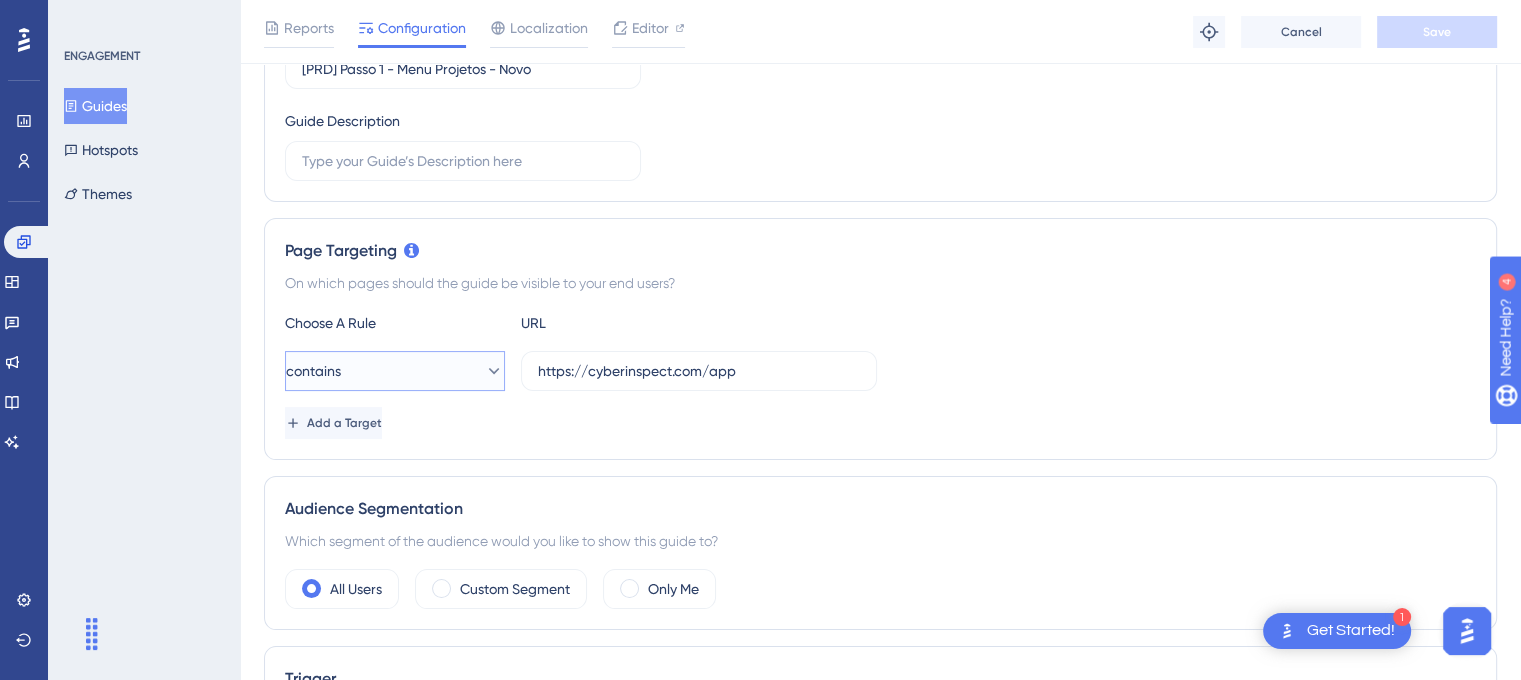 click on "contains" at bounding box center [395, 371] 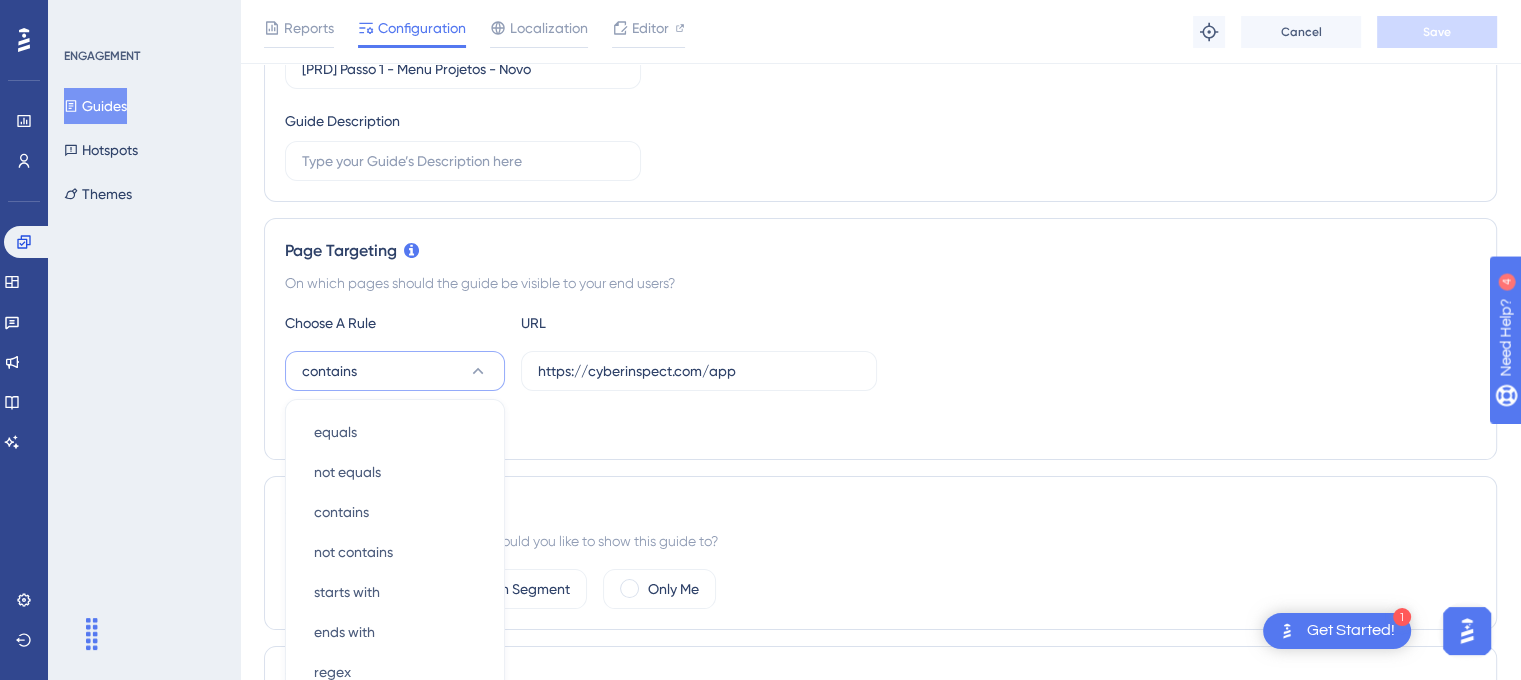 scroll, scrollTop: 499, scrollLeft: 0, axis: vertical 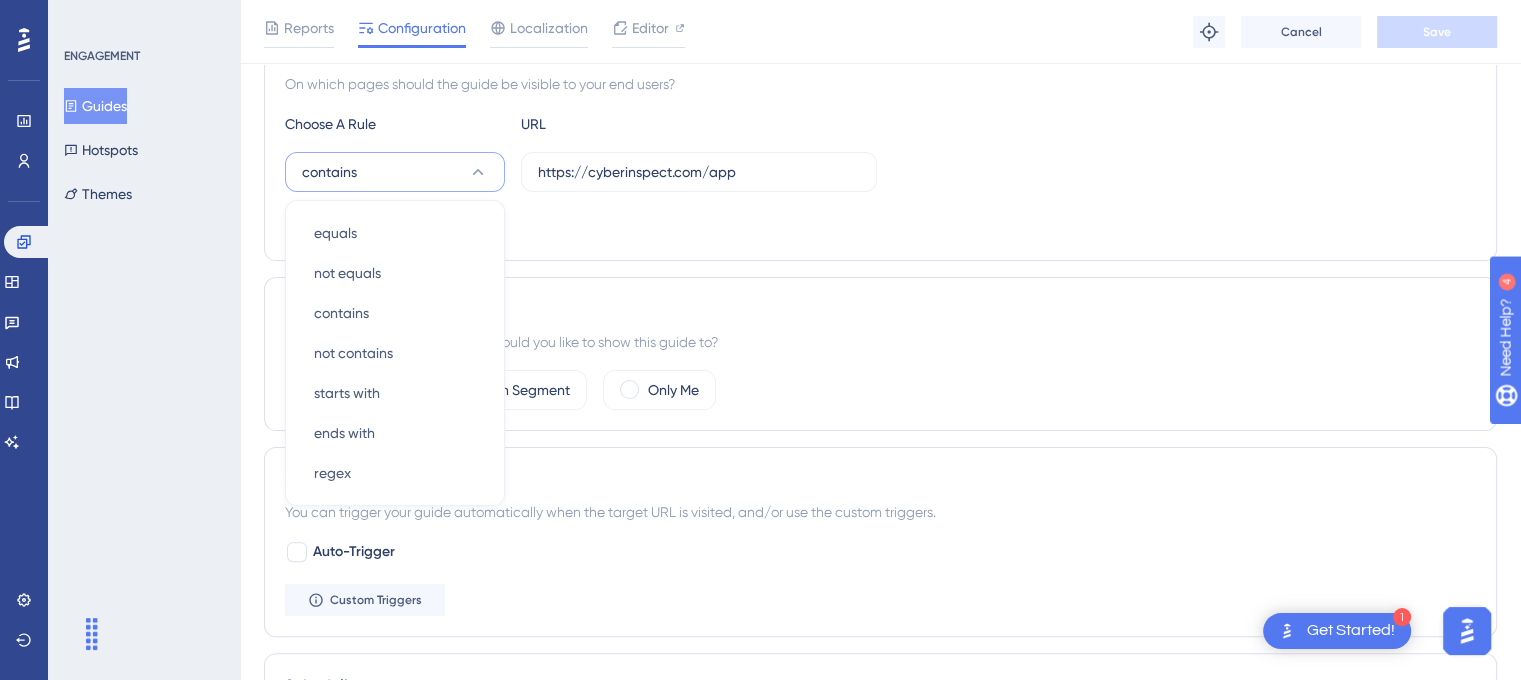click on "Choose A Rule URL contains equals equals not equals not equals contains contains not contains not contains starts with starts with ends with ends with regex regex https://cyberinspect.com/app Add a Target" at bounding box center [880, 176] 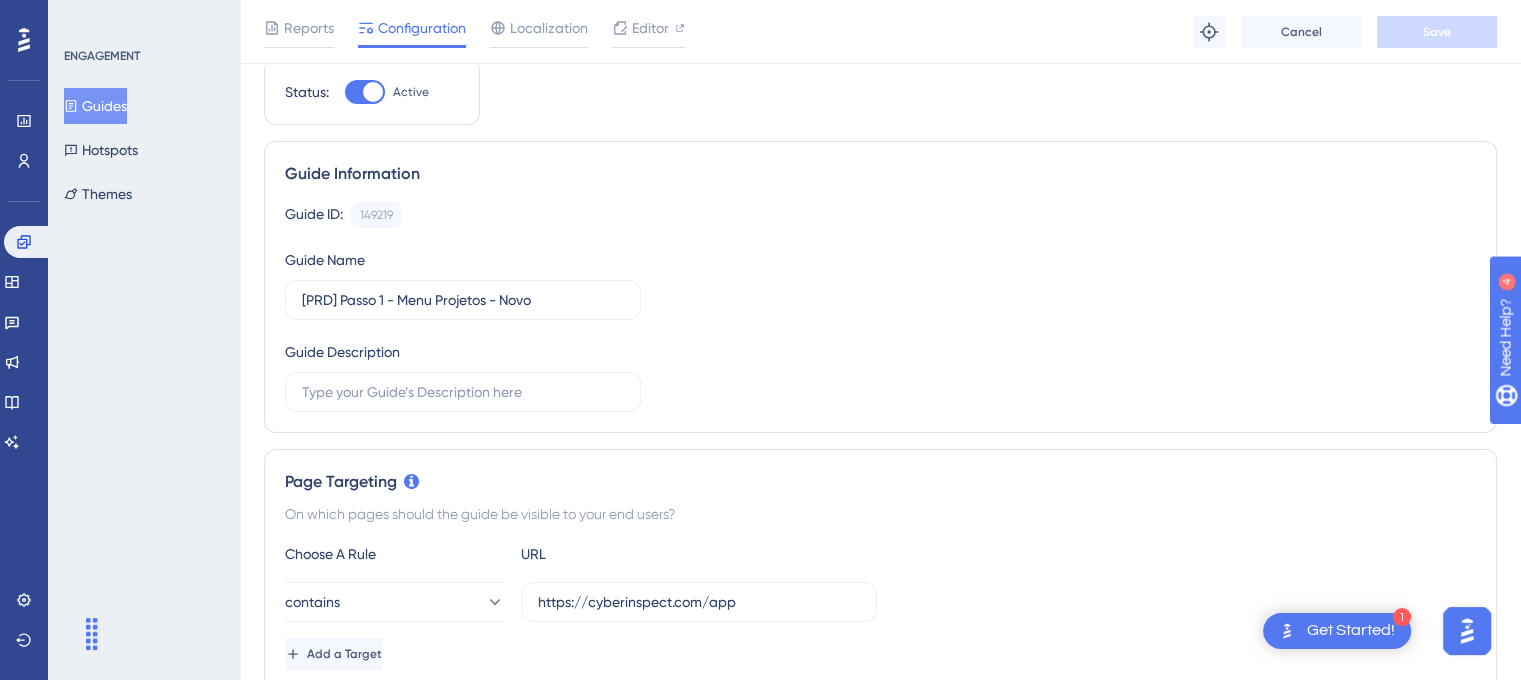 scroll, scrollTop: 0, scrollLeft: 0, axis: both 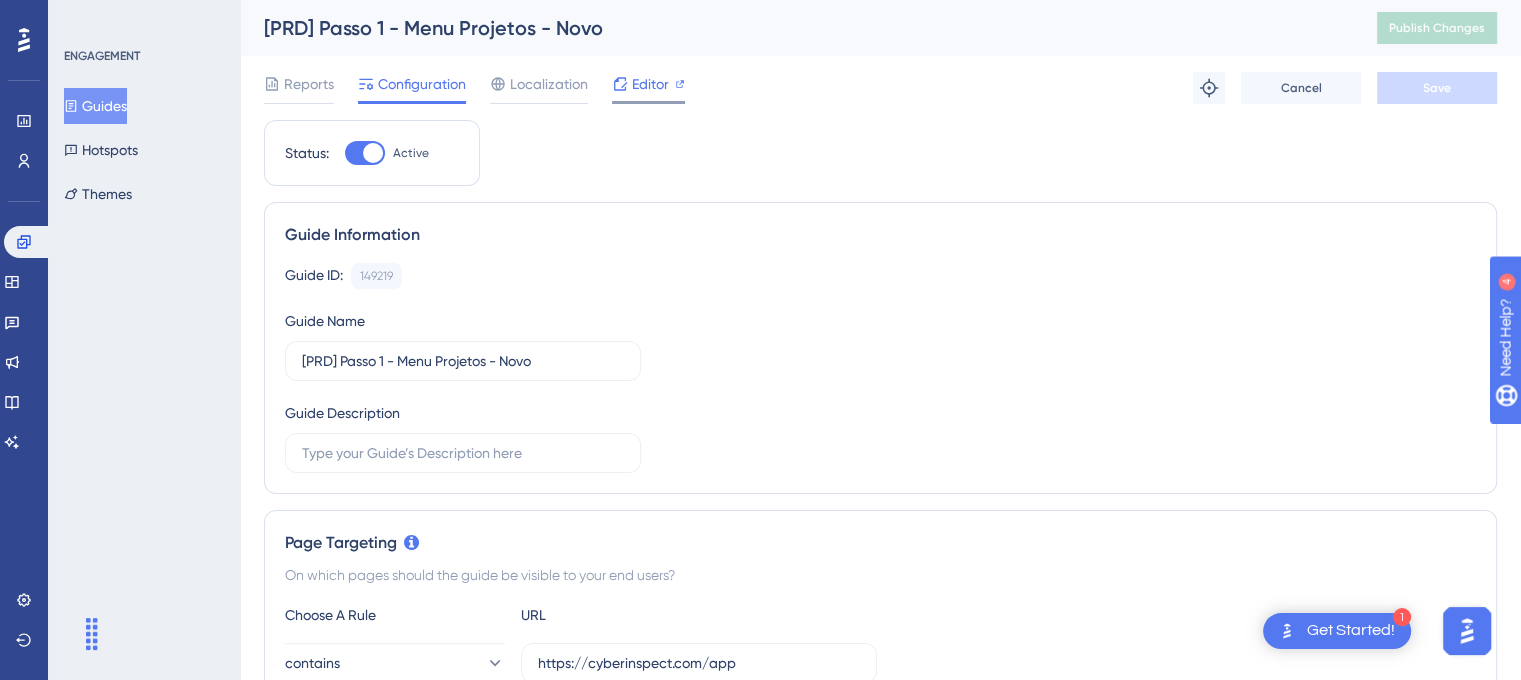 click at bounding box center [648, 102] 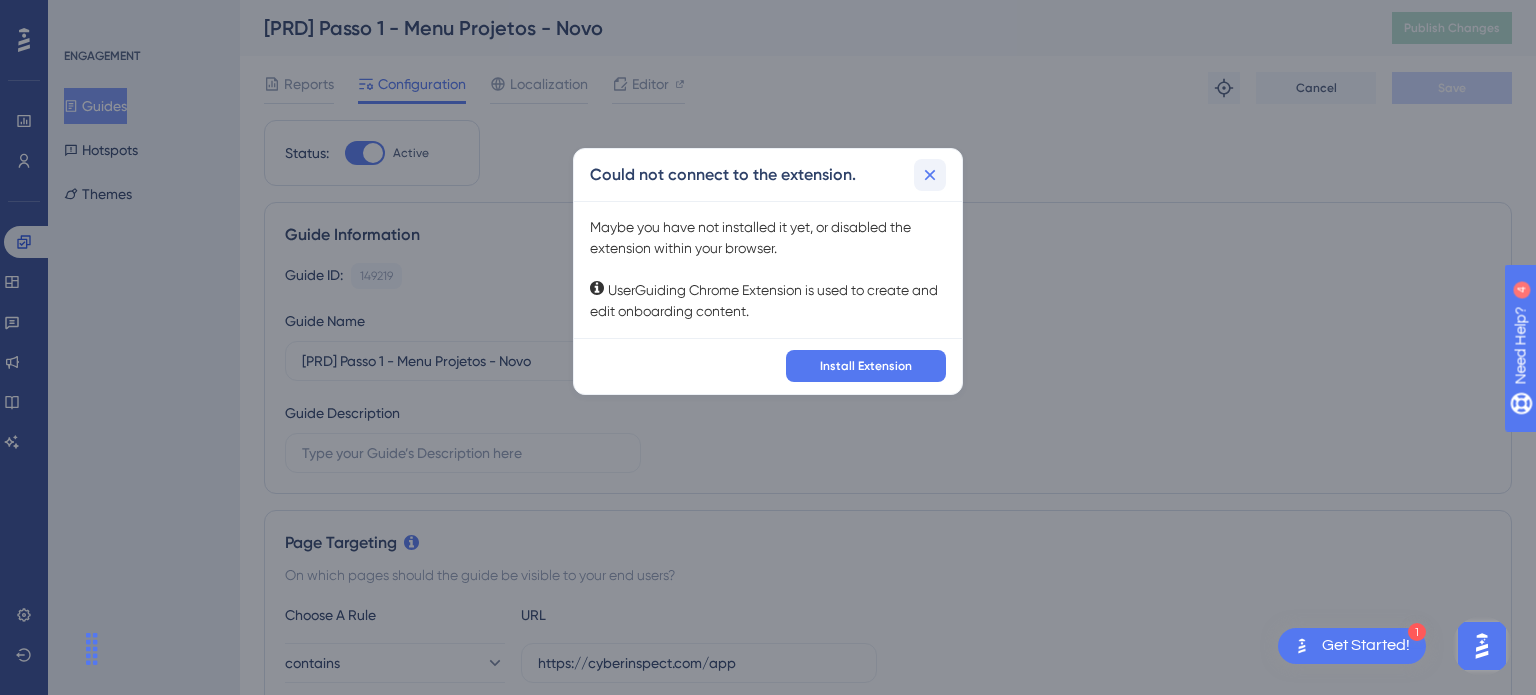 click 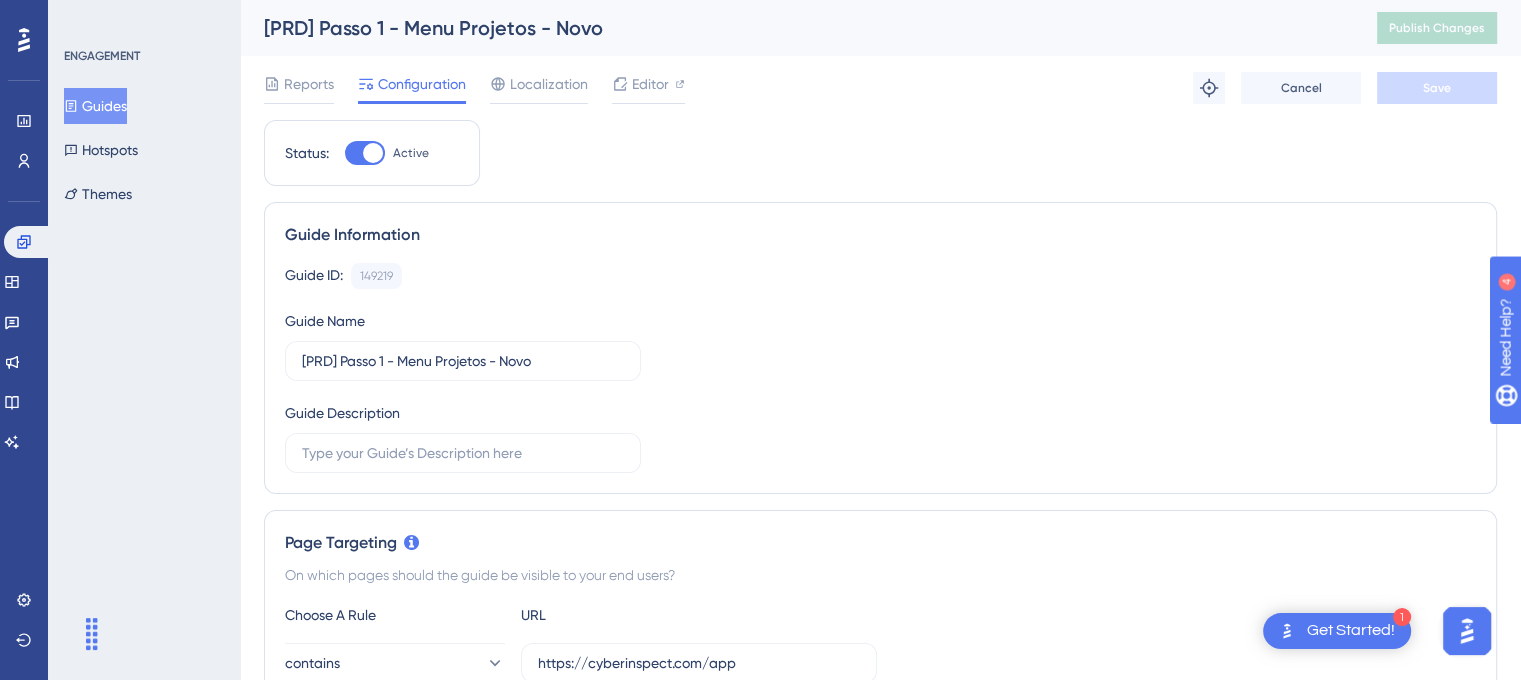 click on "Reports Configuration Localization Editor Troubleshoot Cancel Save" at bounding box center (880, 88) 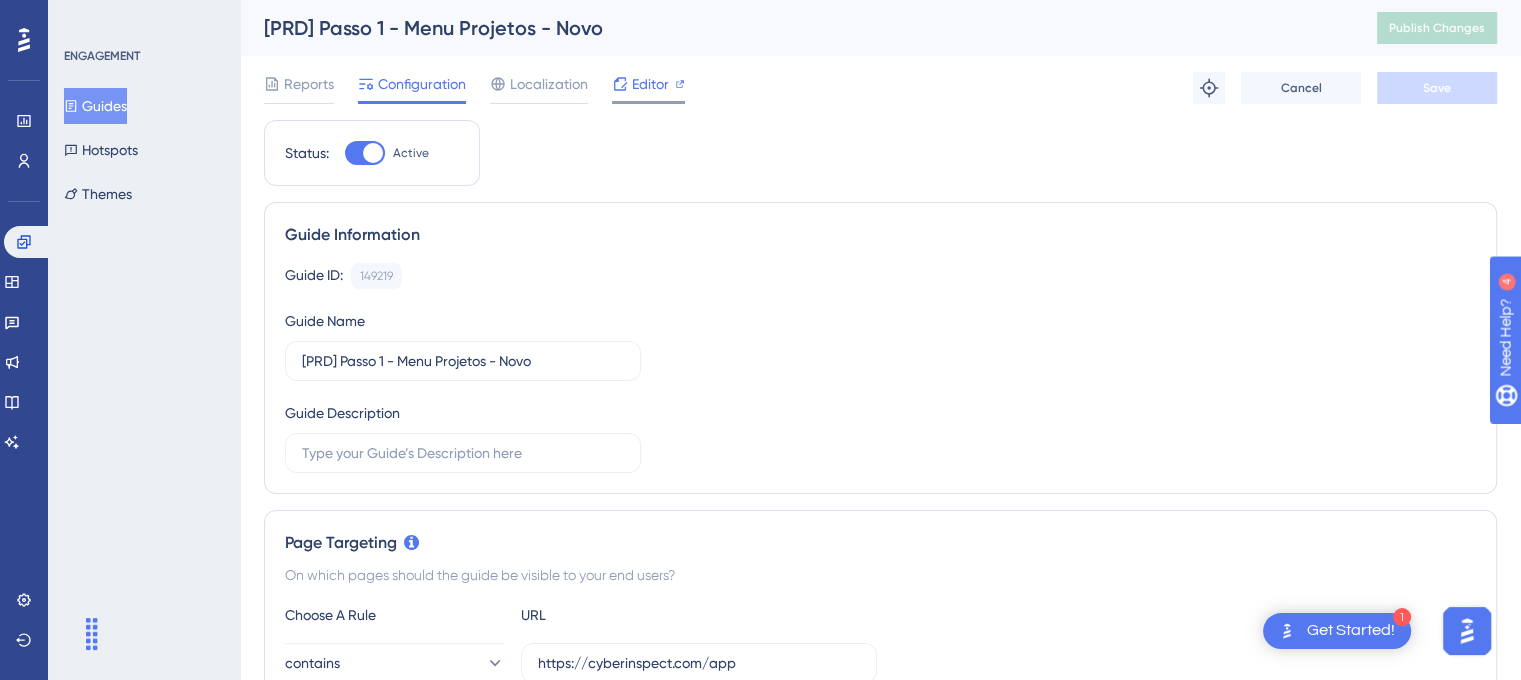 click on "Editor" at bounding box center (650, 84) 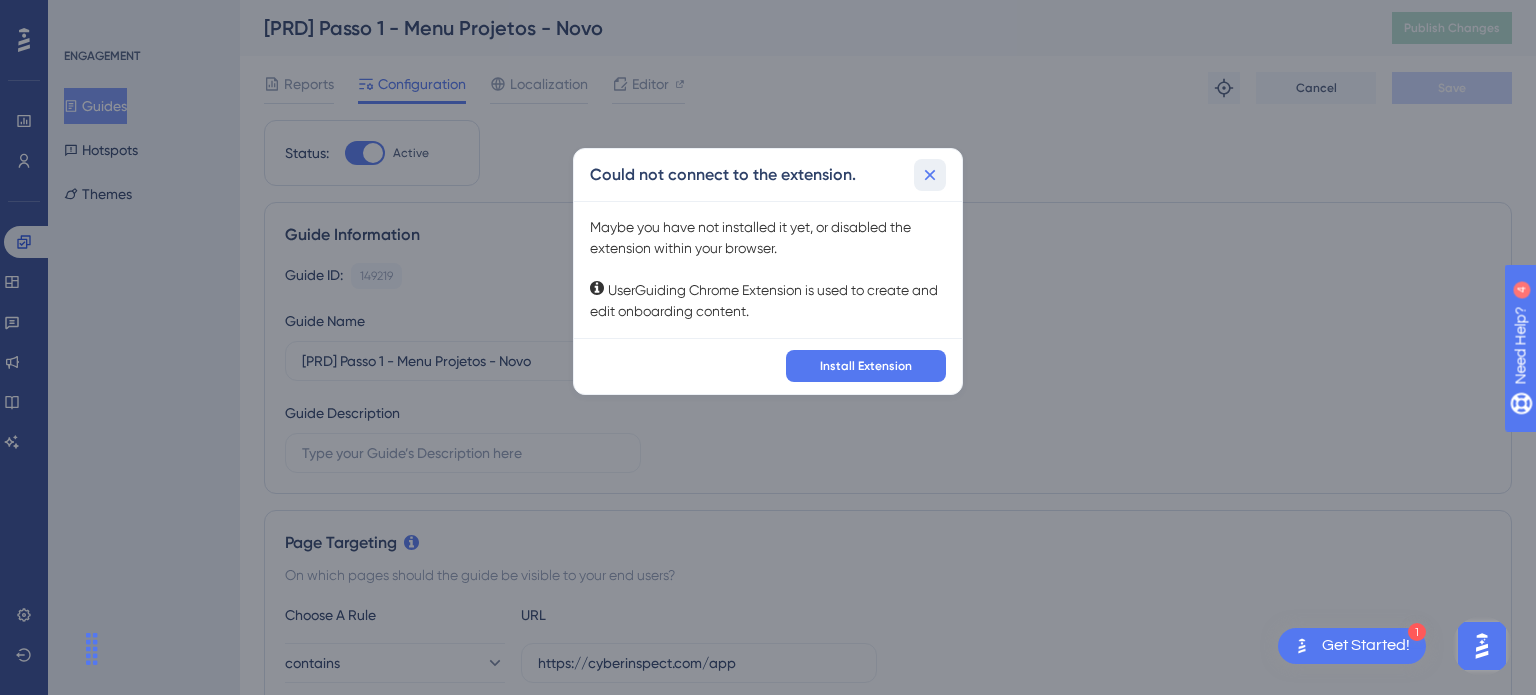 click 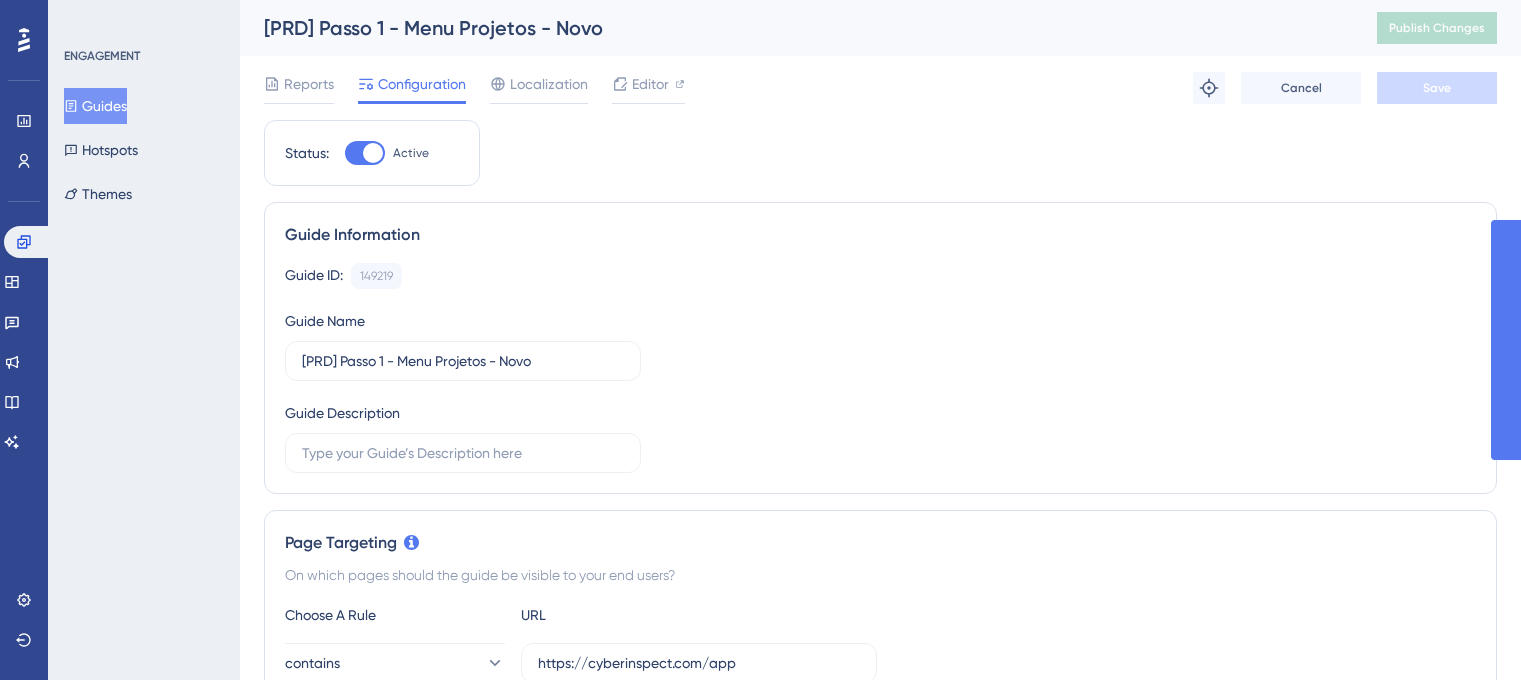 scroll, scrollTop: 0, scrollLeft: 0, axis: both 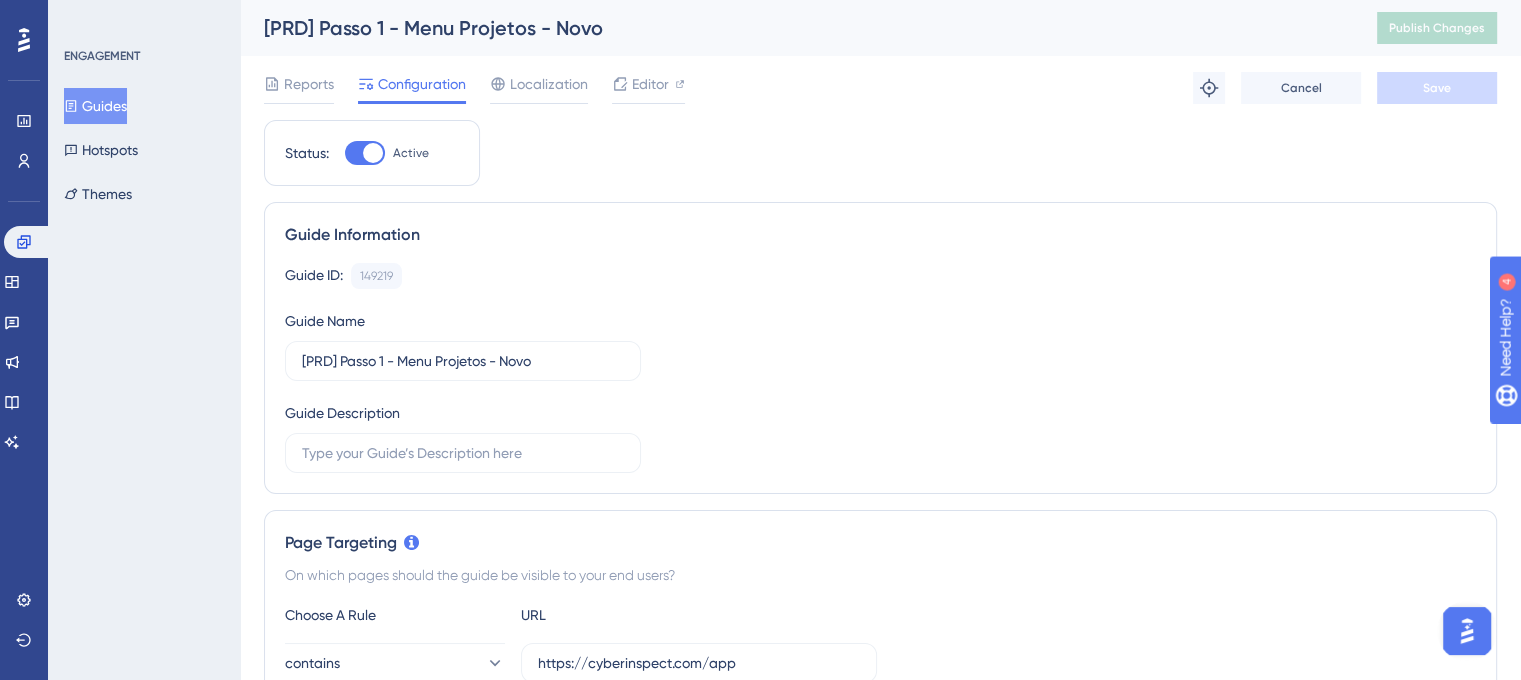 click 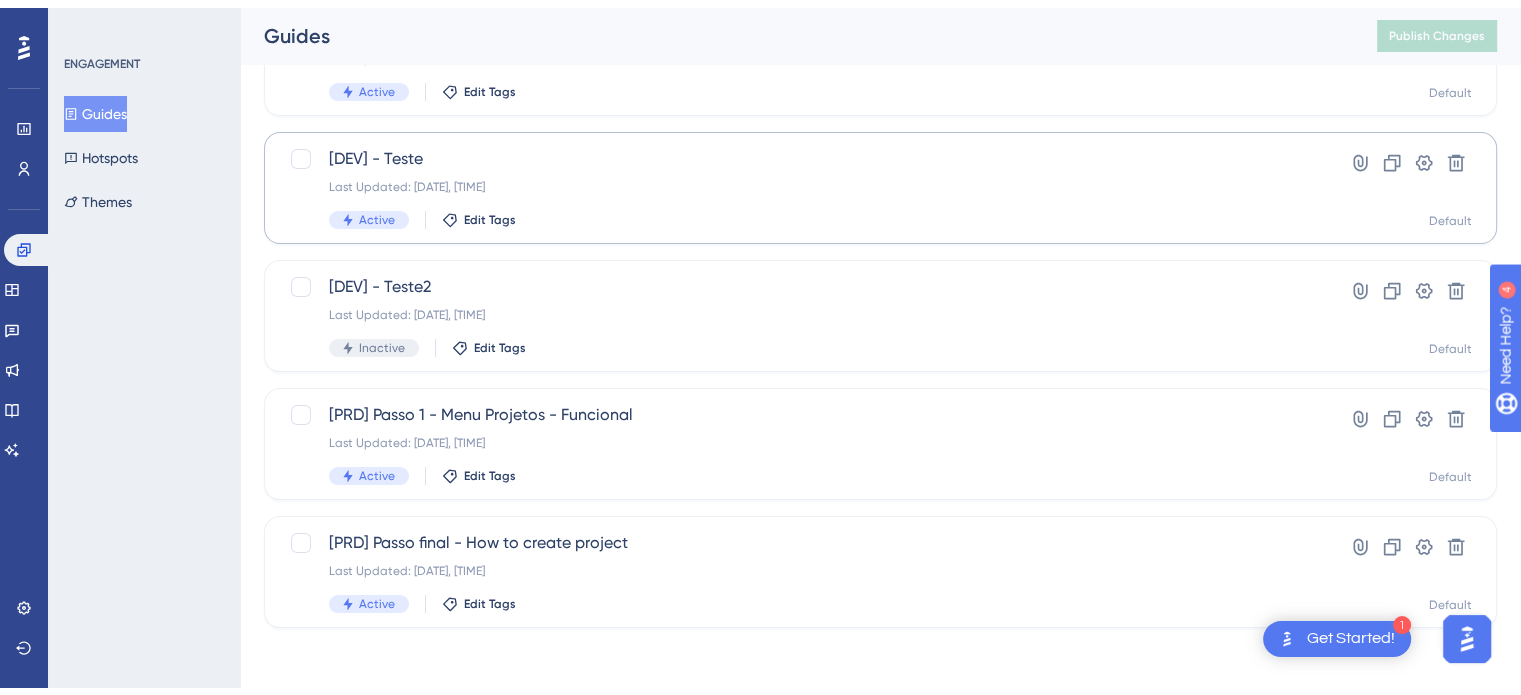 scroll, scrollTop: 176, scrollLeft: 0, axis: vertical 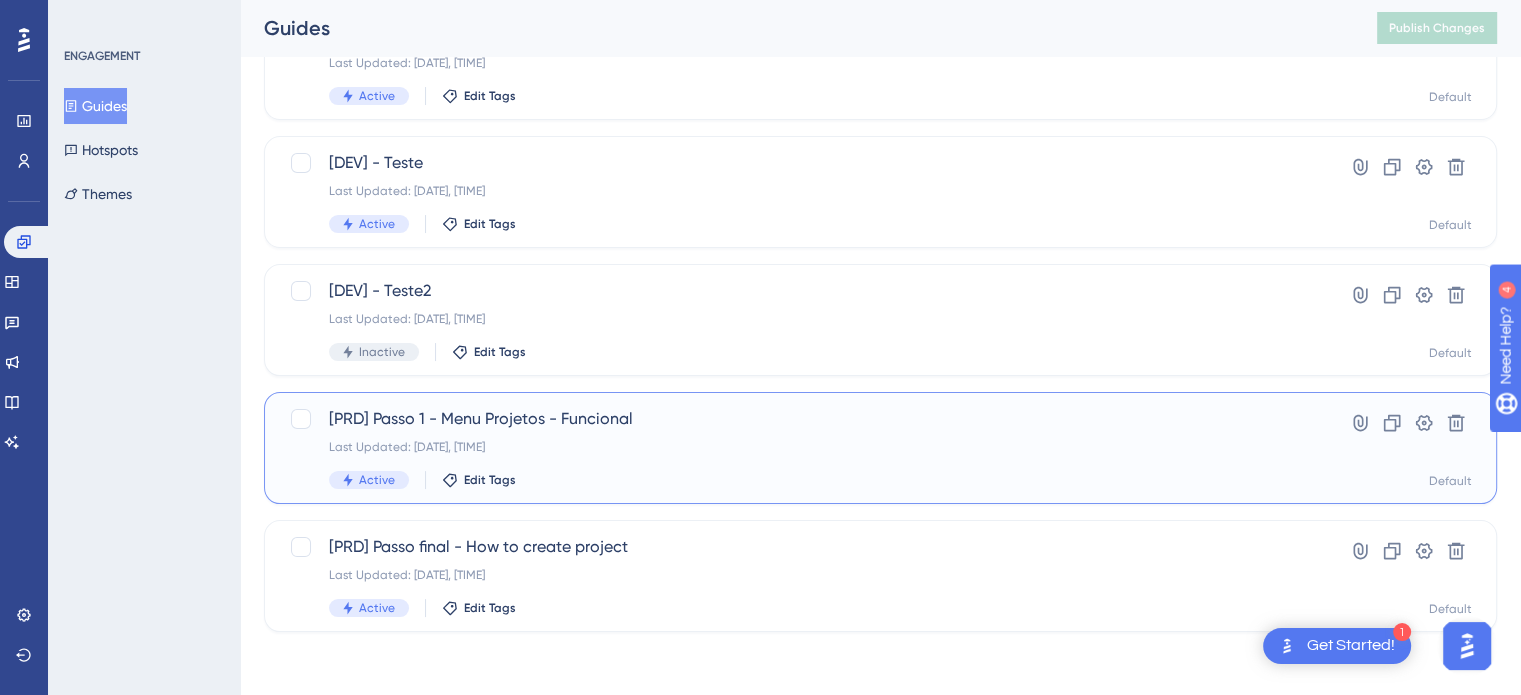 click on "Last Updated: Aug 07 2025, 09:45 AM" at bounding box center [800, 447] 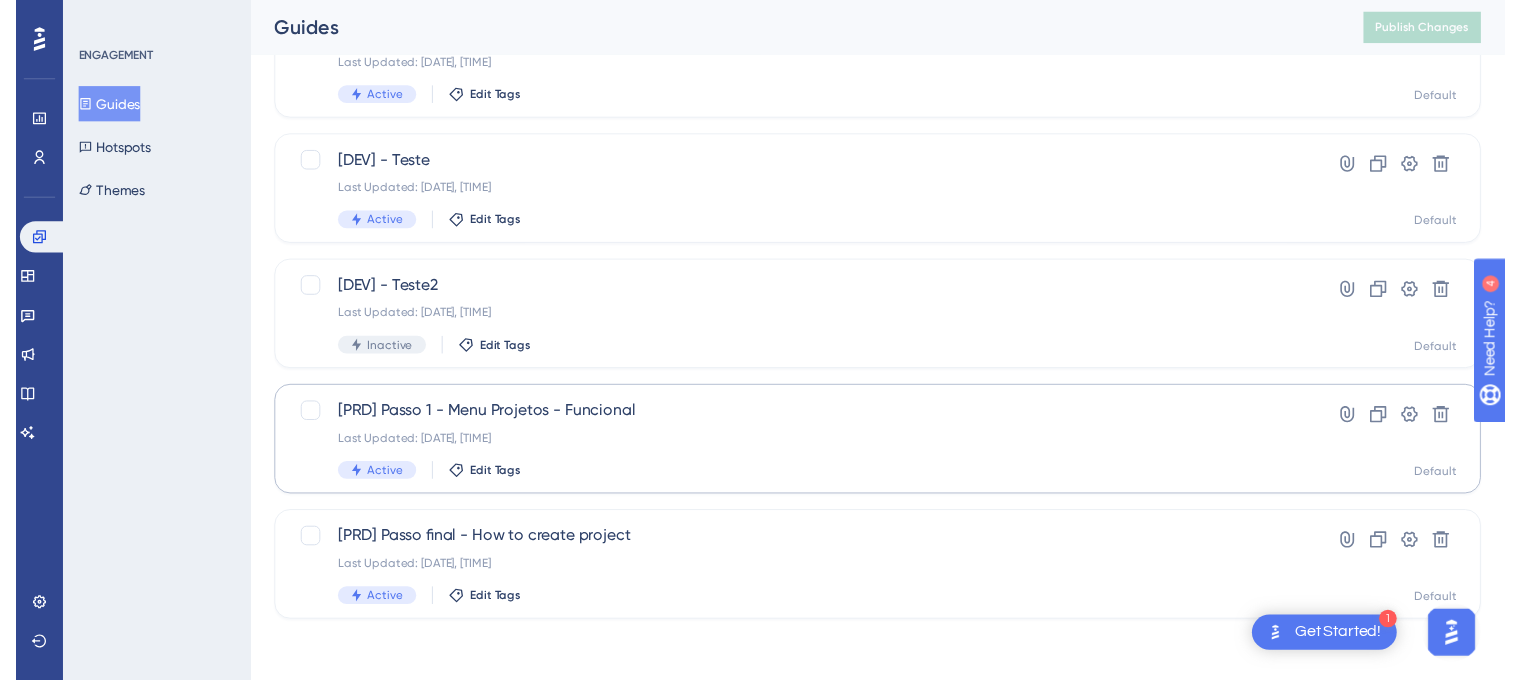 scroll, scrollTop: 0, scrollLeft: 0, axis: both 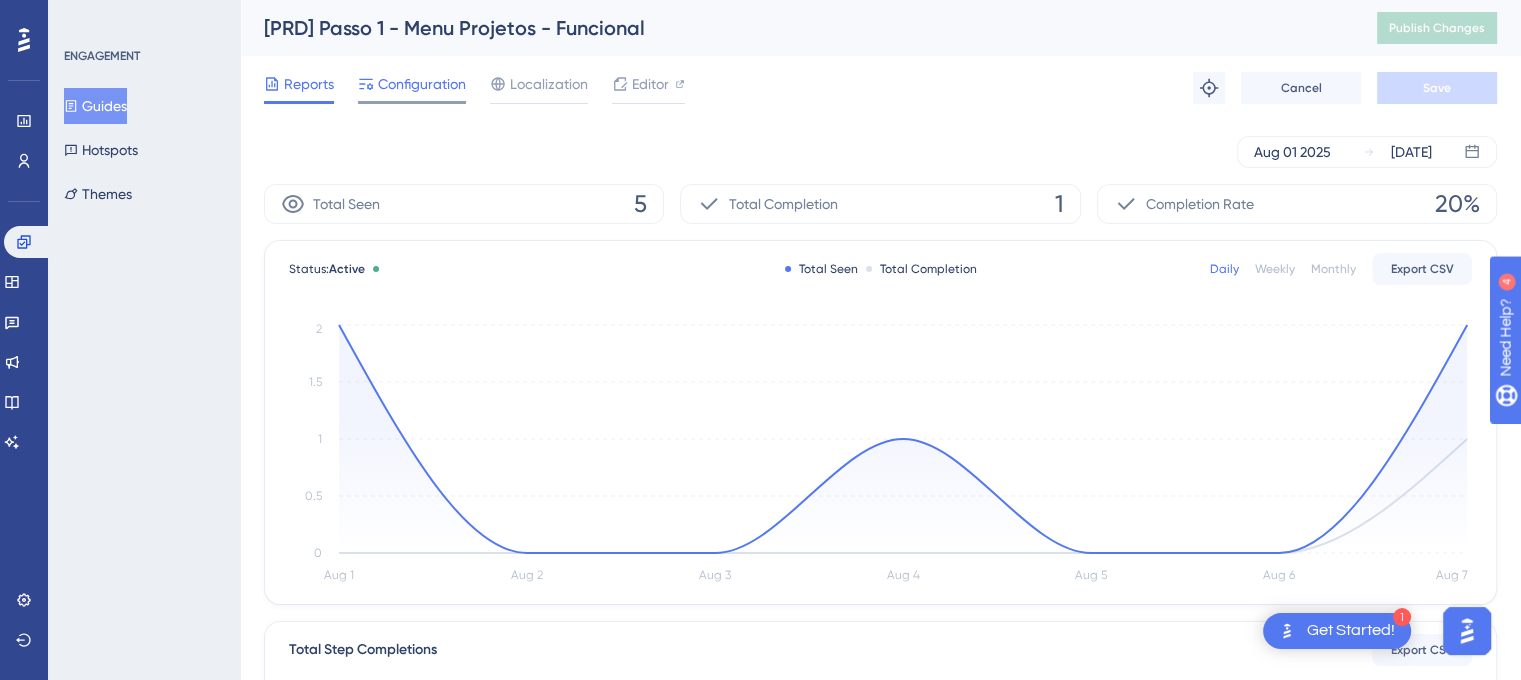 click on "Configuration" at bounding box center [422, 84] 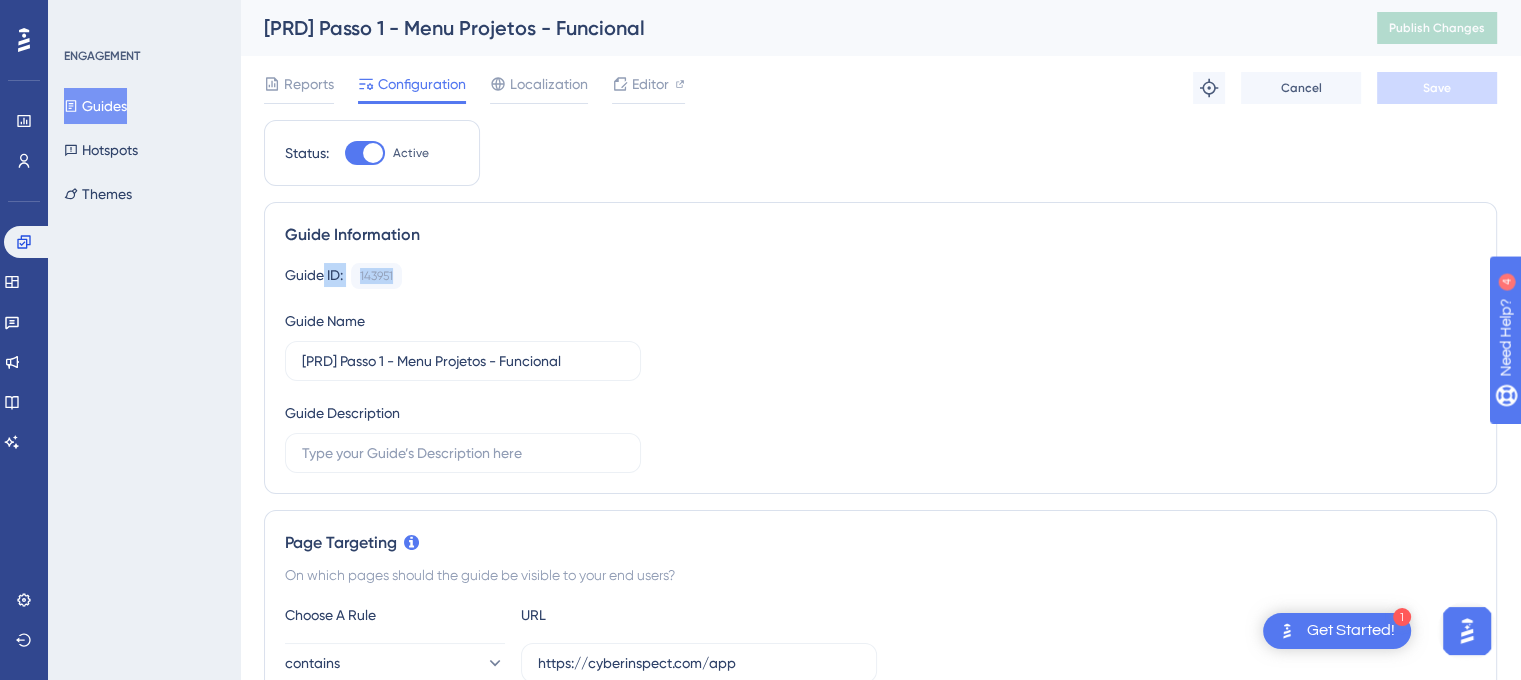 drag, startPoint x: 405, startPoint y: 267, endPoint x: 320, endPoint y: 269, distance: 85.02353 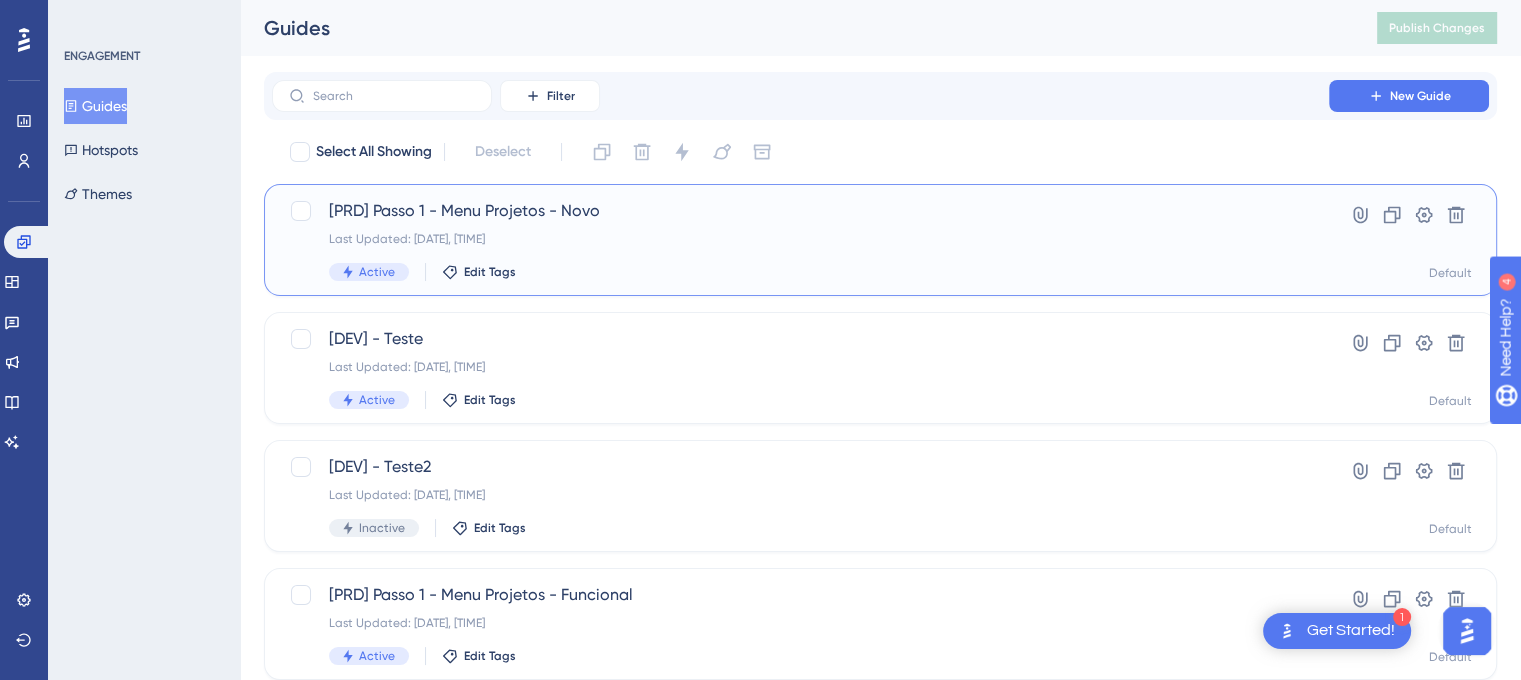 click on "Last Updated: Aug 07 2025, 10:18 AM" at bounding box center [800, 239] 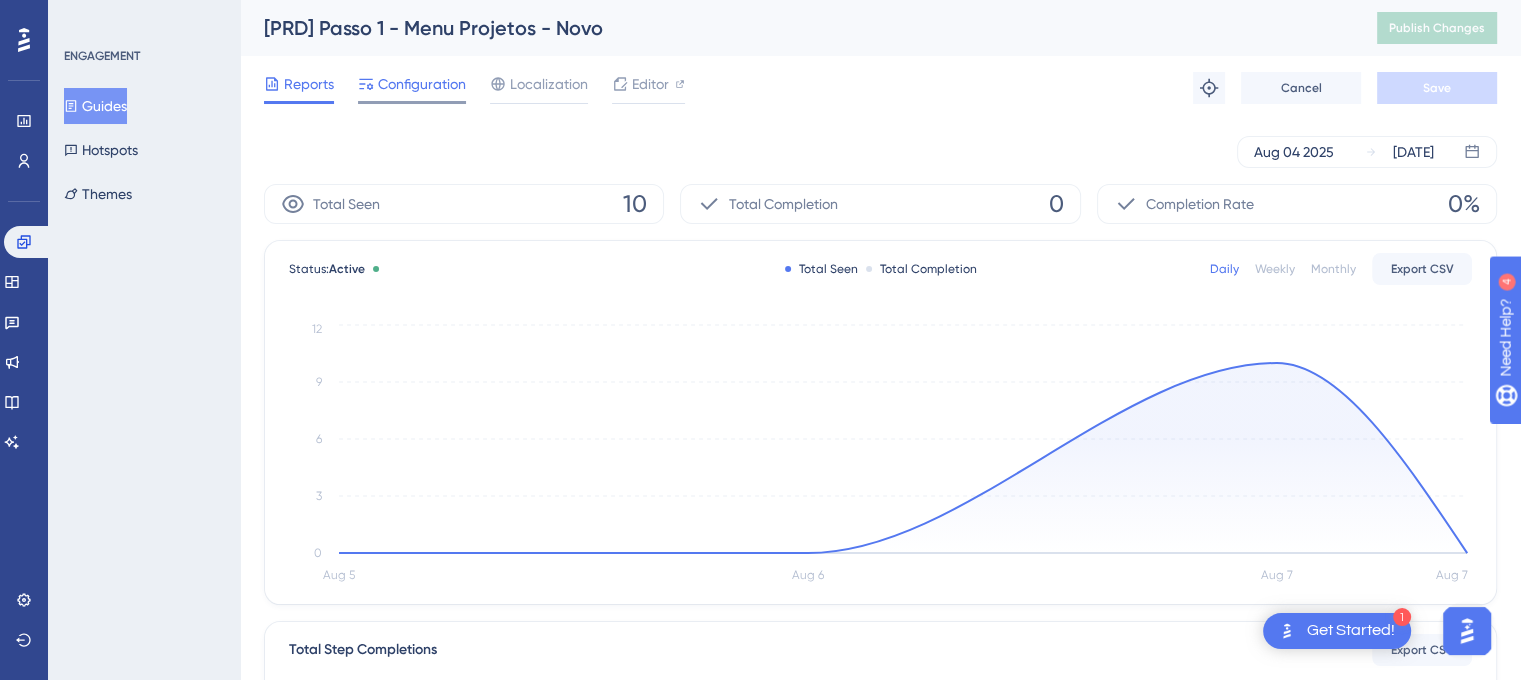 click on "Configuration" at bounding box center [412, 88] 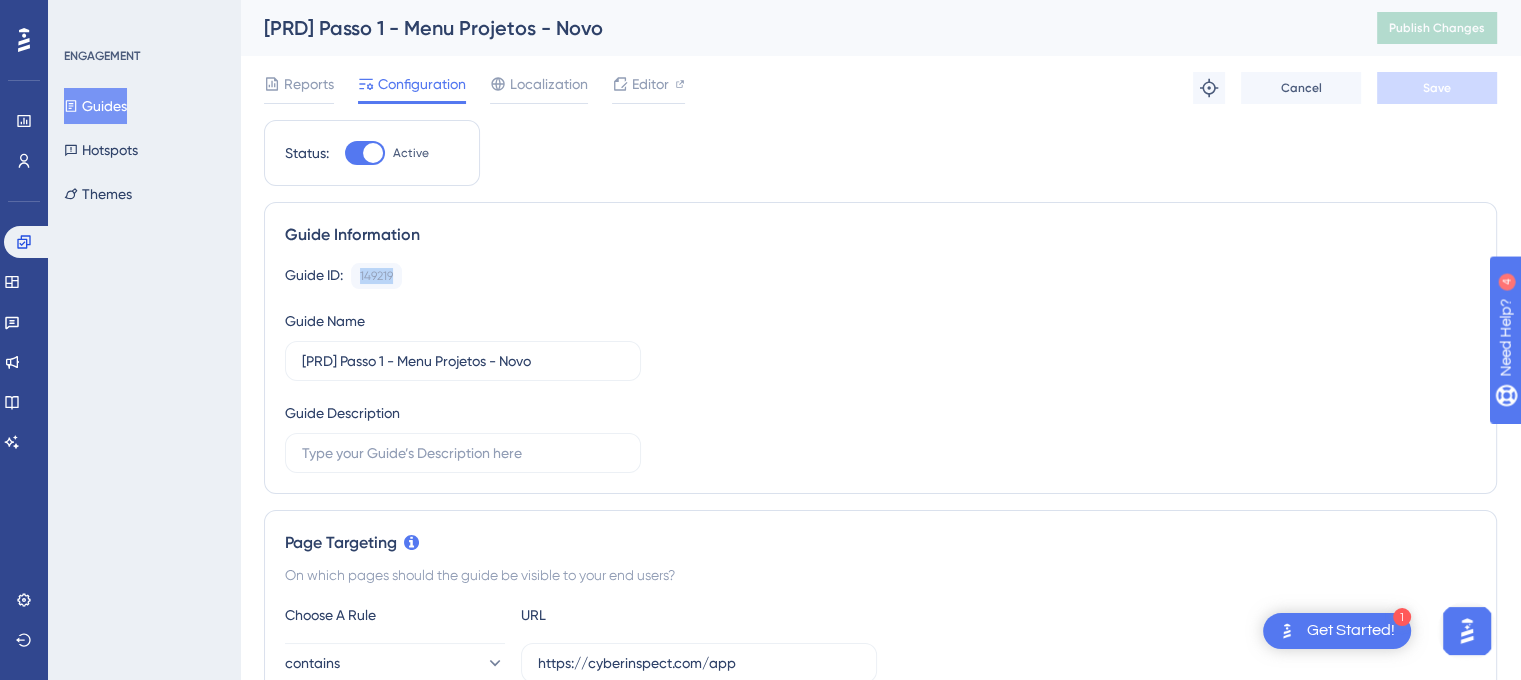 drag, startPoint x: 432, startPoint y: 261, endPoint x: 346, endPoint y: 272, distance: 86.70064 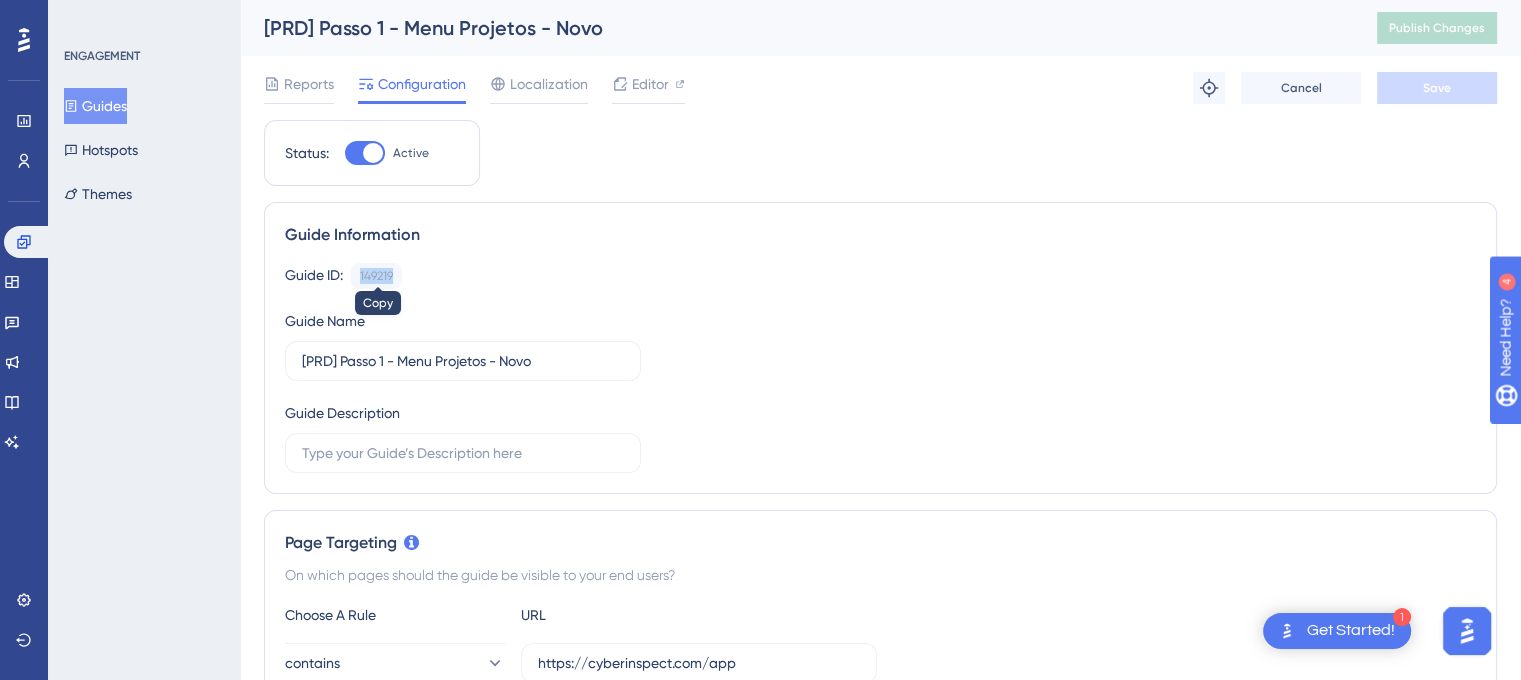 click on "Guide ID: 149219 Copy" at bounding box center [880, 276] 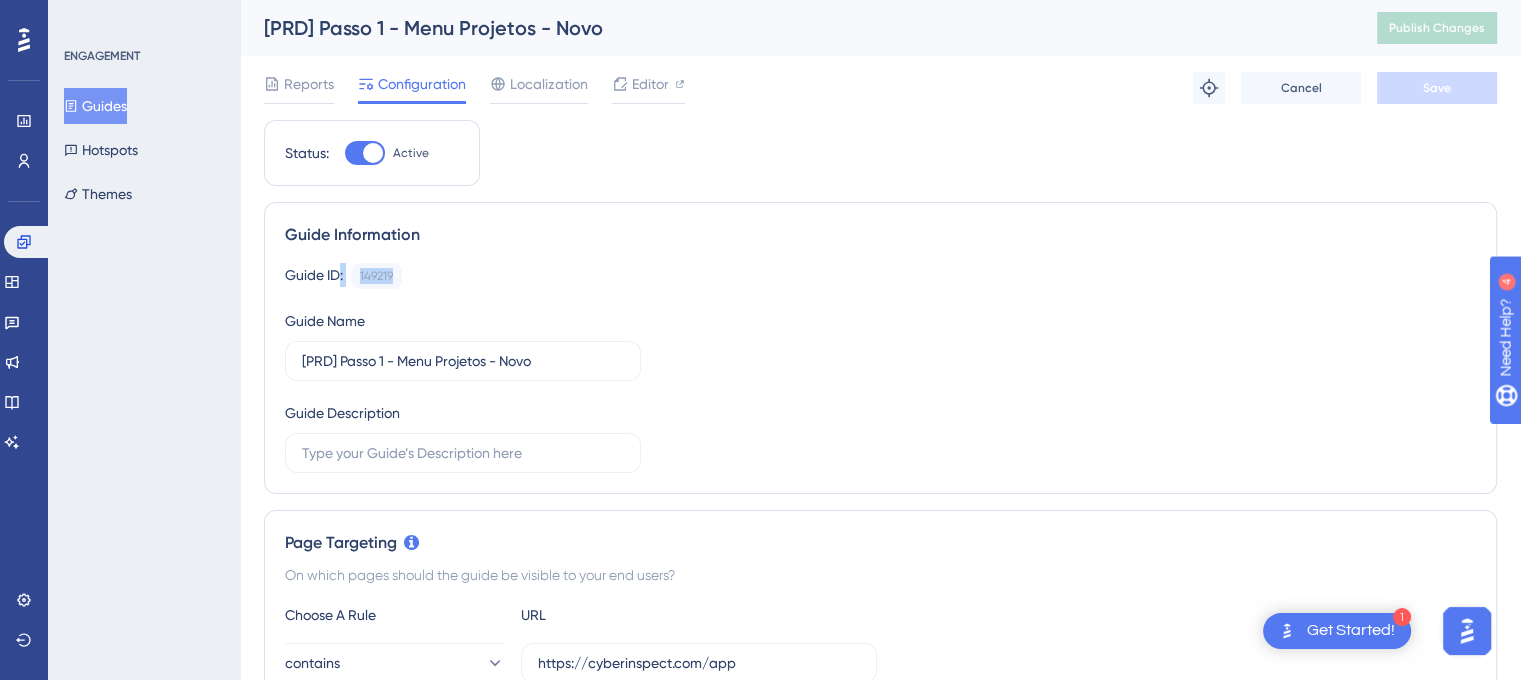 drag, startPoint x: 420, startPoint y: 265, endPoint x: 337, endPoint y: 272, distance: 83.294655 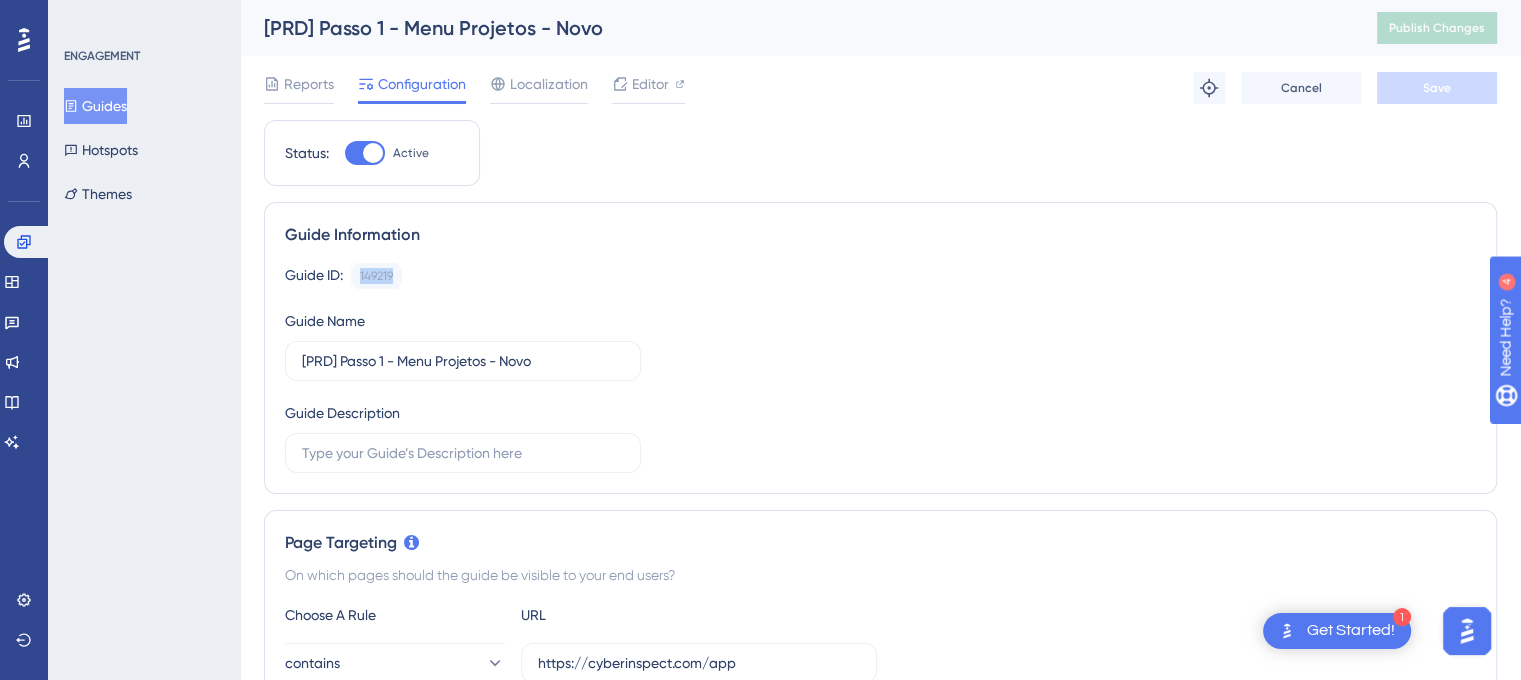 click on "Guide ID: 149219 Copy" at bounding box center [880, 276] 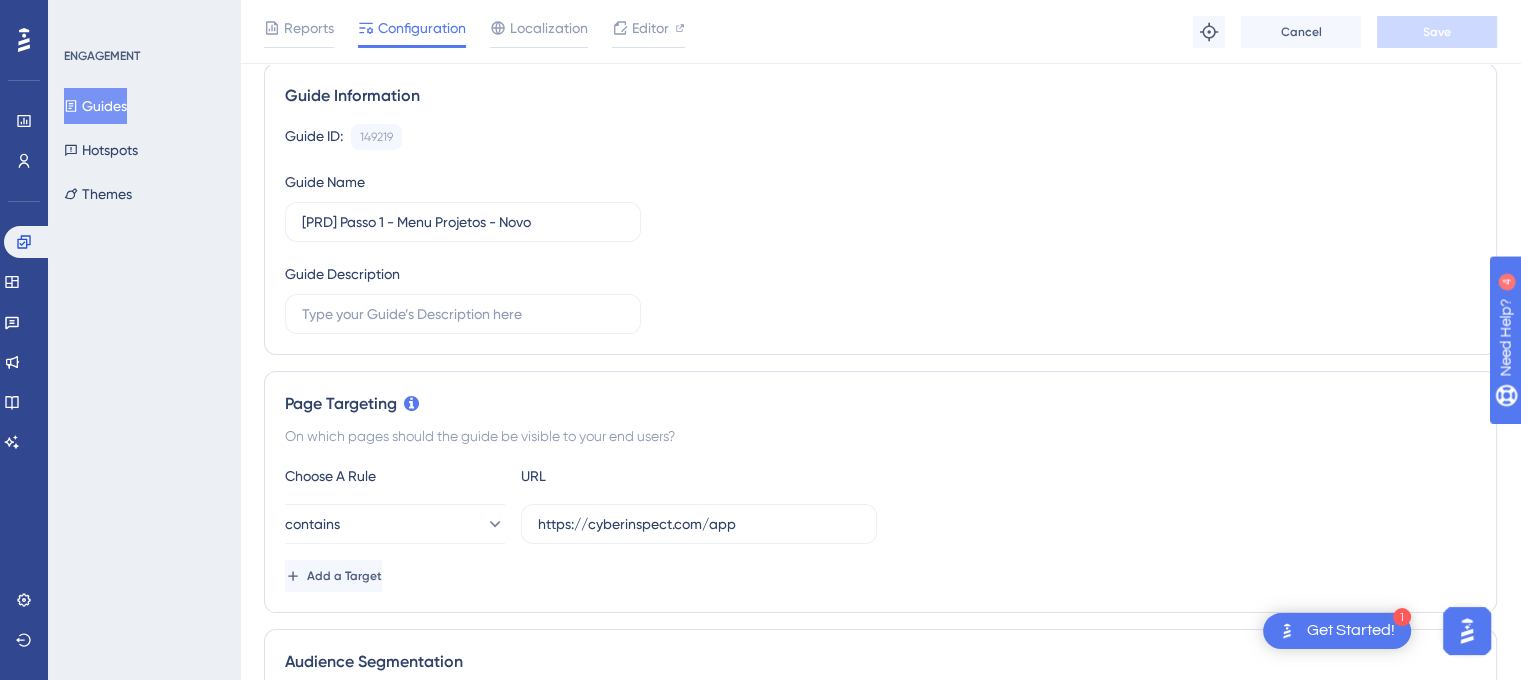 scroll, scrollTop: 0, scrollLeft: 0, axis: both 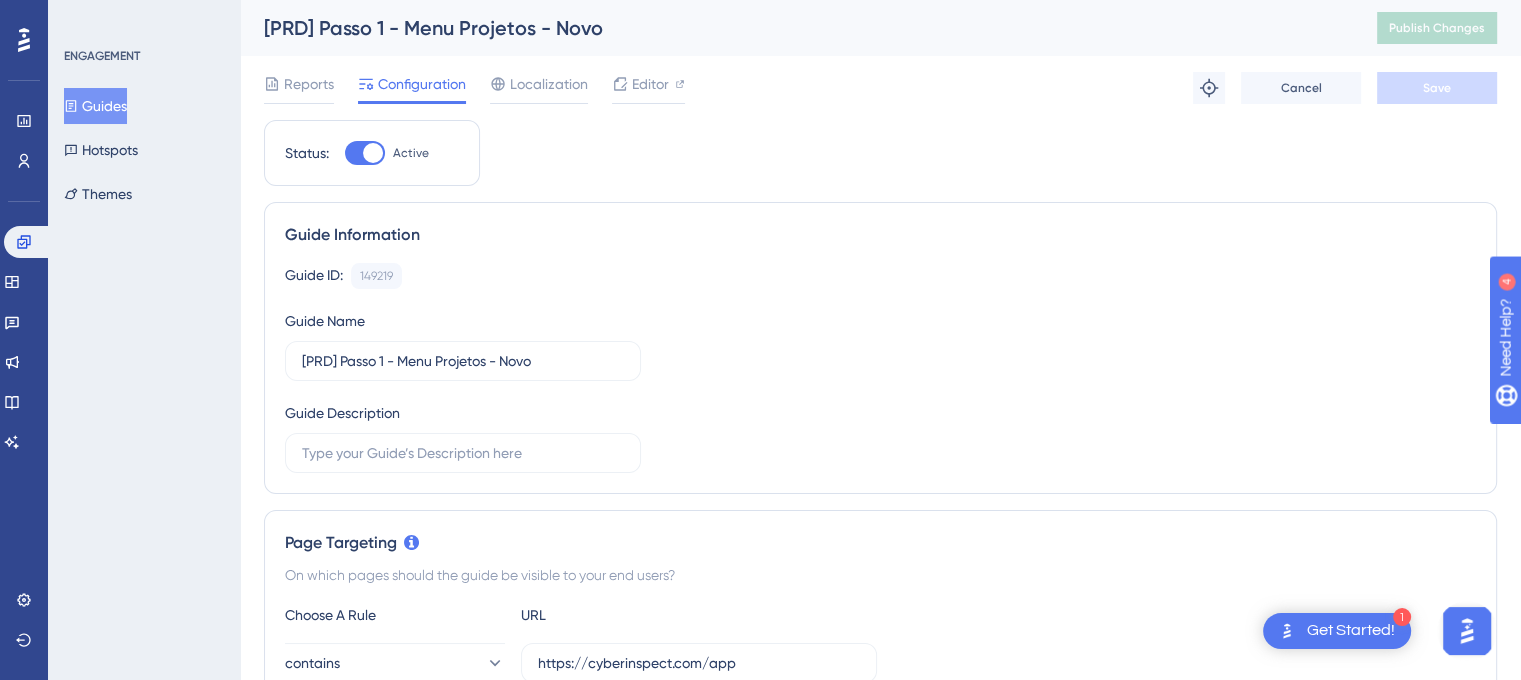 click on "Guides" at bounding box center [95, 106] 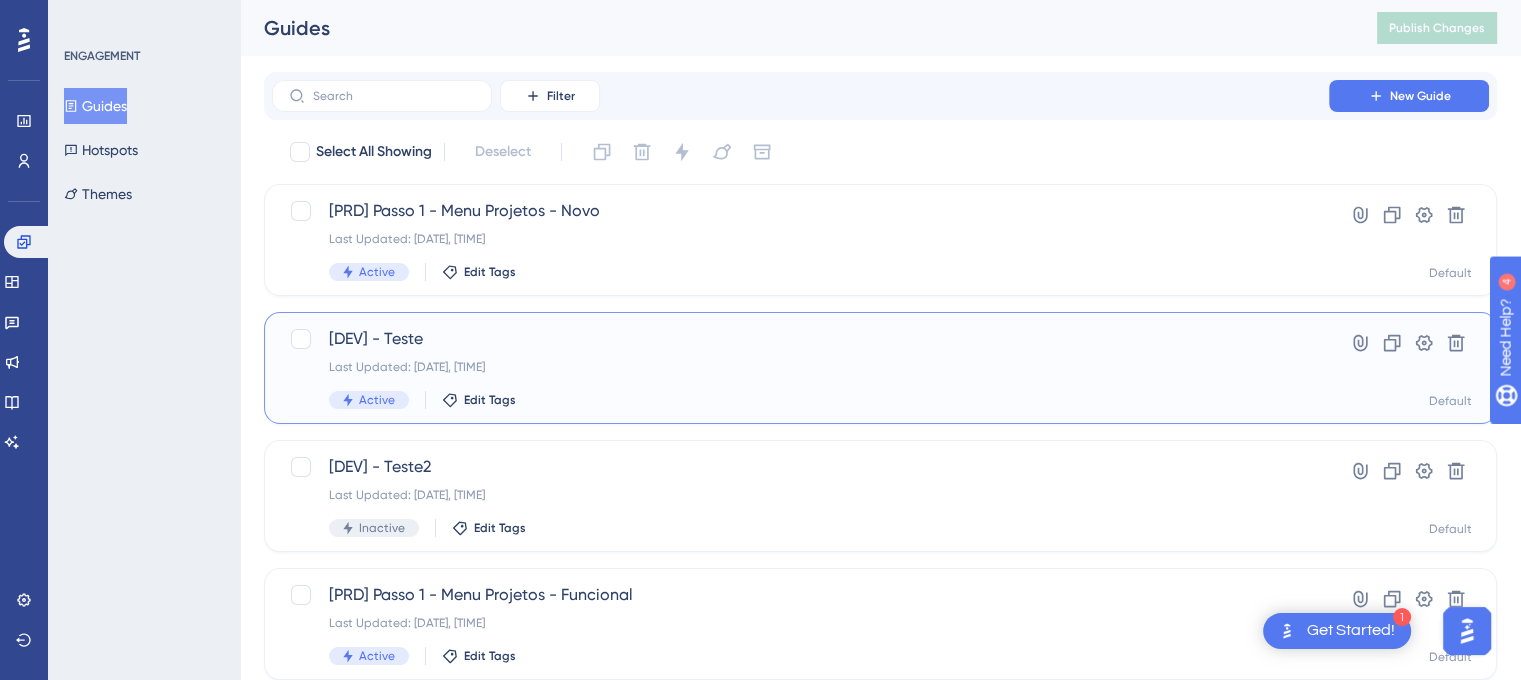 click on "[DEV] - Teste Last Updated: Aug 04 2025, 03:31 PM Active Edit Tags" at bounding box center [800, 368] 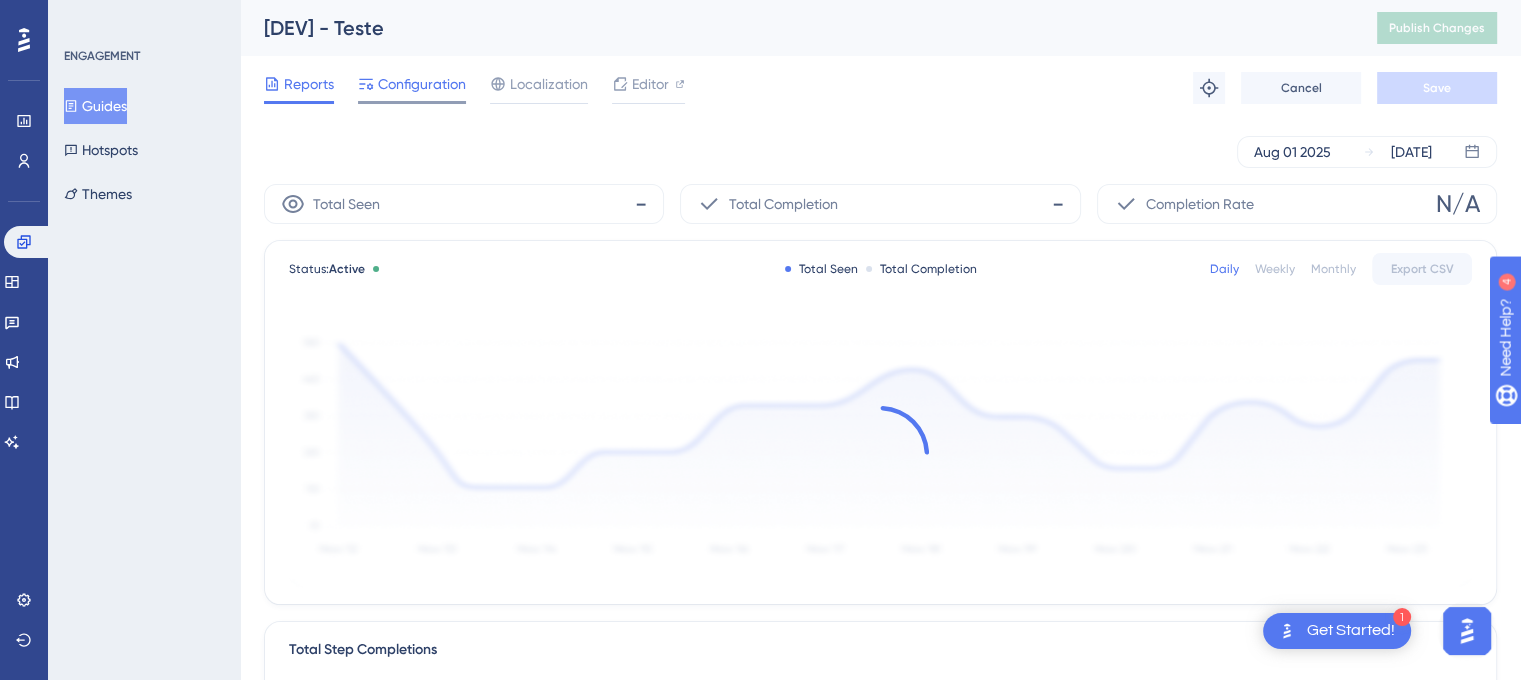 click on "Configuration" at bounding box center (422, 84) 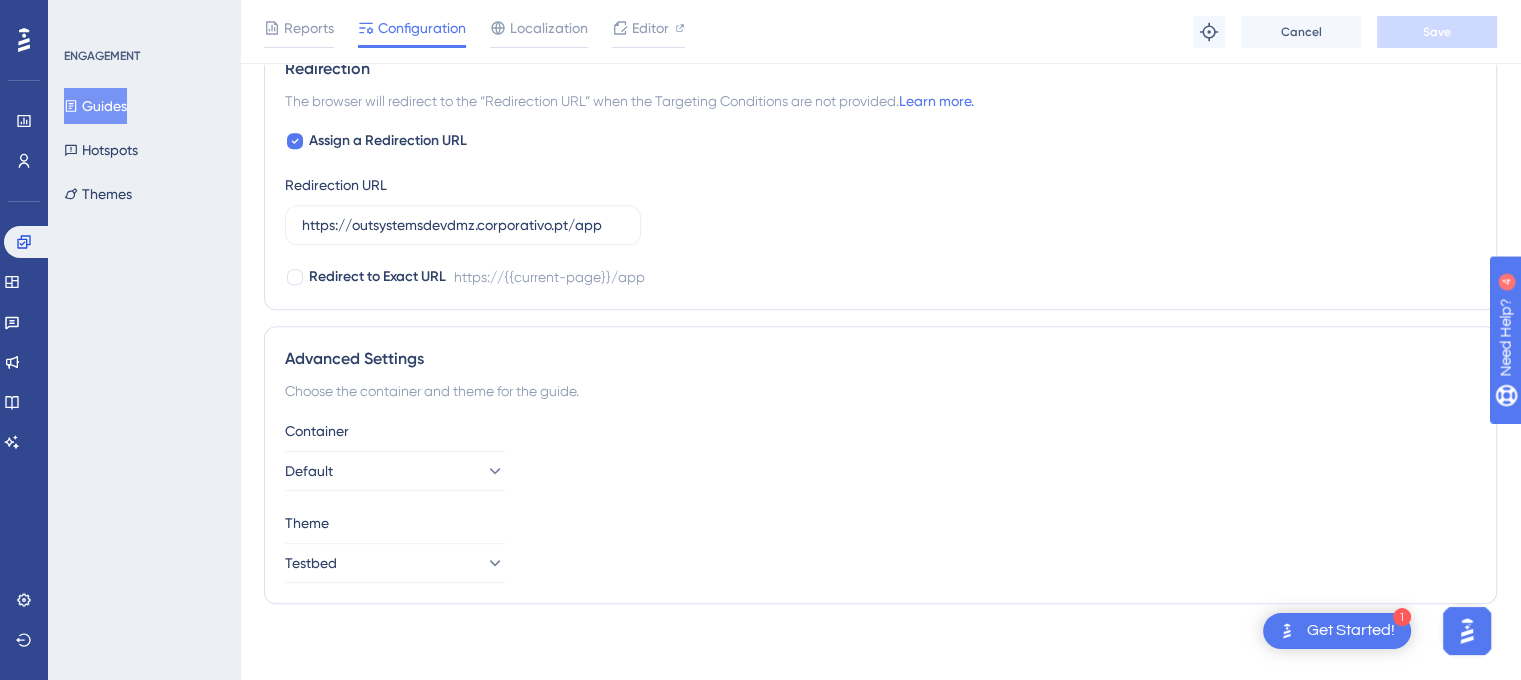 scroll, scrollTop: 770, scrollLeft: 0, axis: vertical 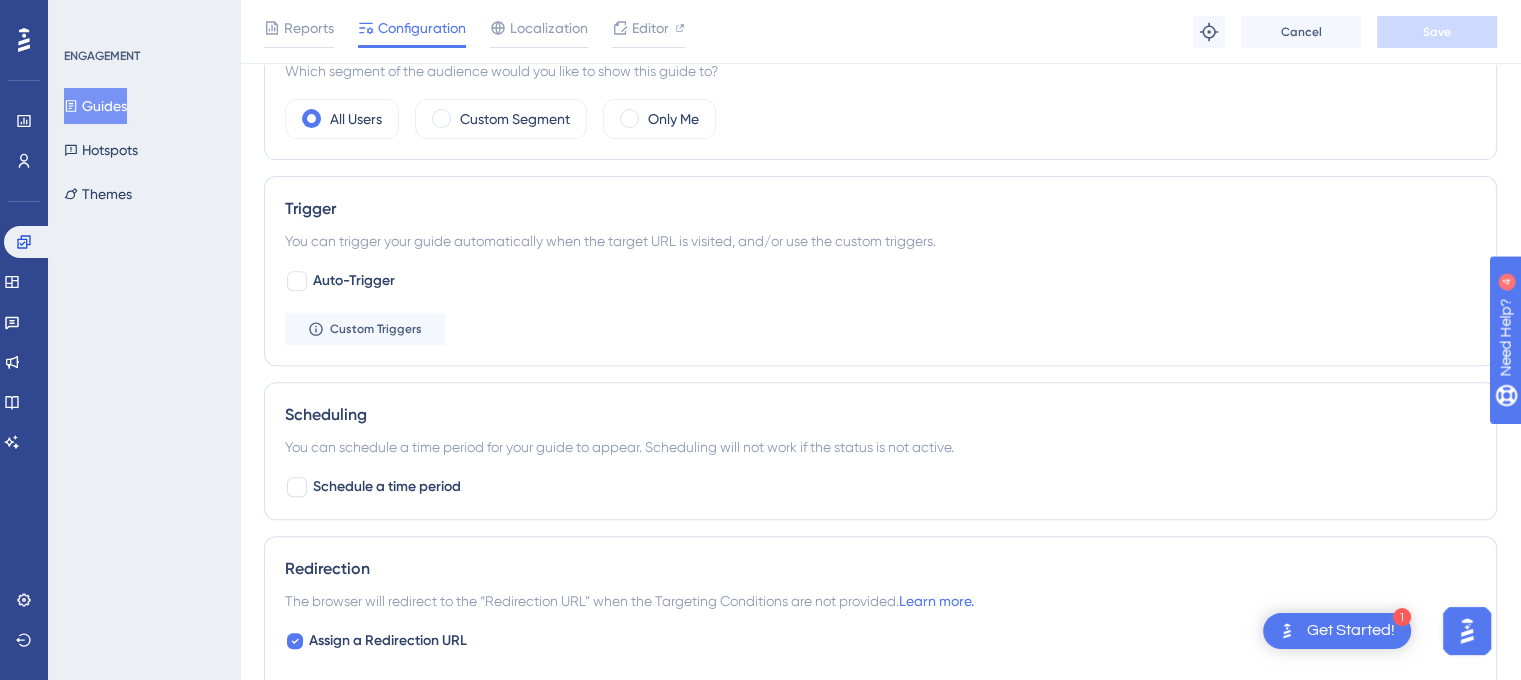 drag, startPoint x: 108, startPoint y: 115, endPoint x: 112, endPoint y: 125, distance: 10.770329 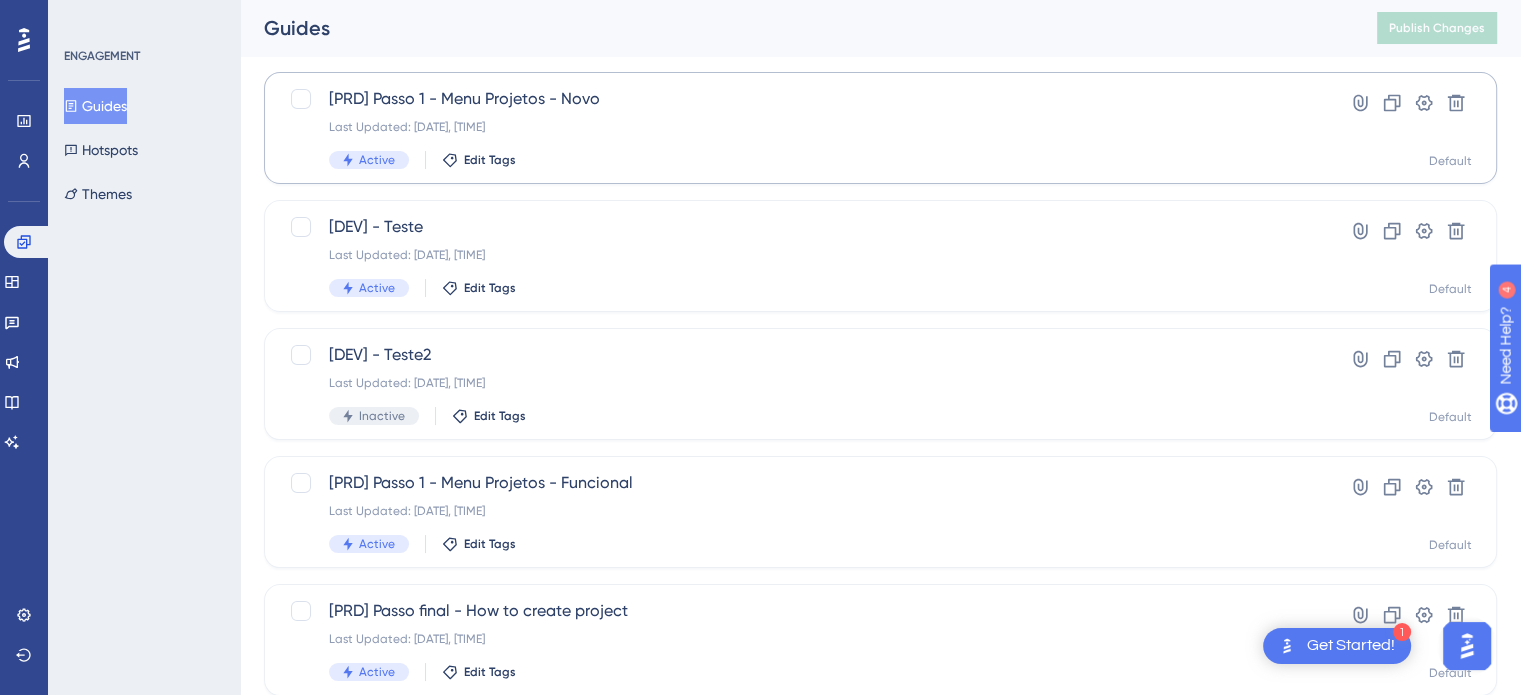 scroll, scrollTop: 76, scrollLeft: 0, axis: vertical 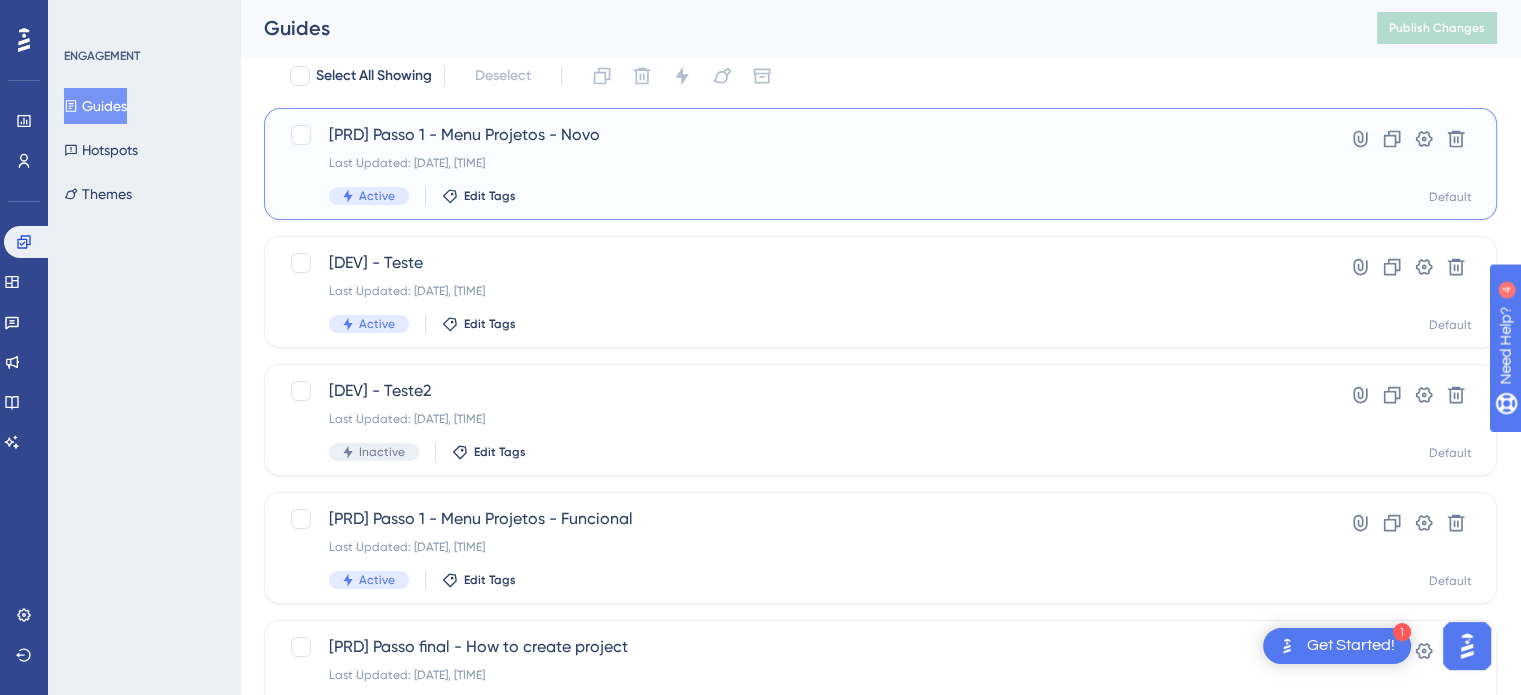 click on "[PRD] Passo 1 - Menu Projetos - Novo" at bounding box center (800, 135) 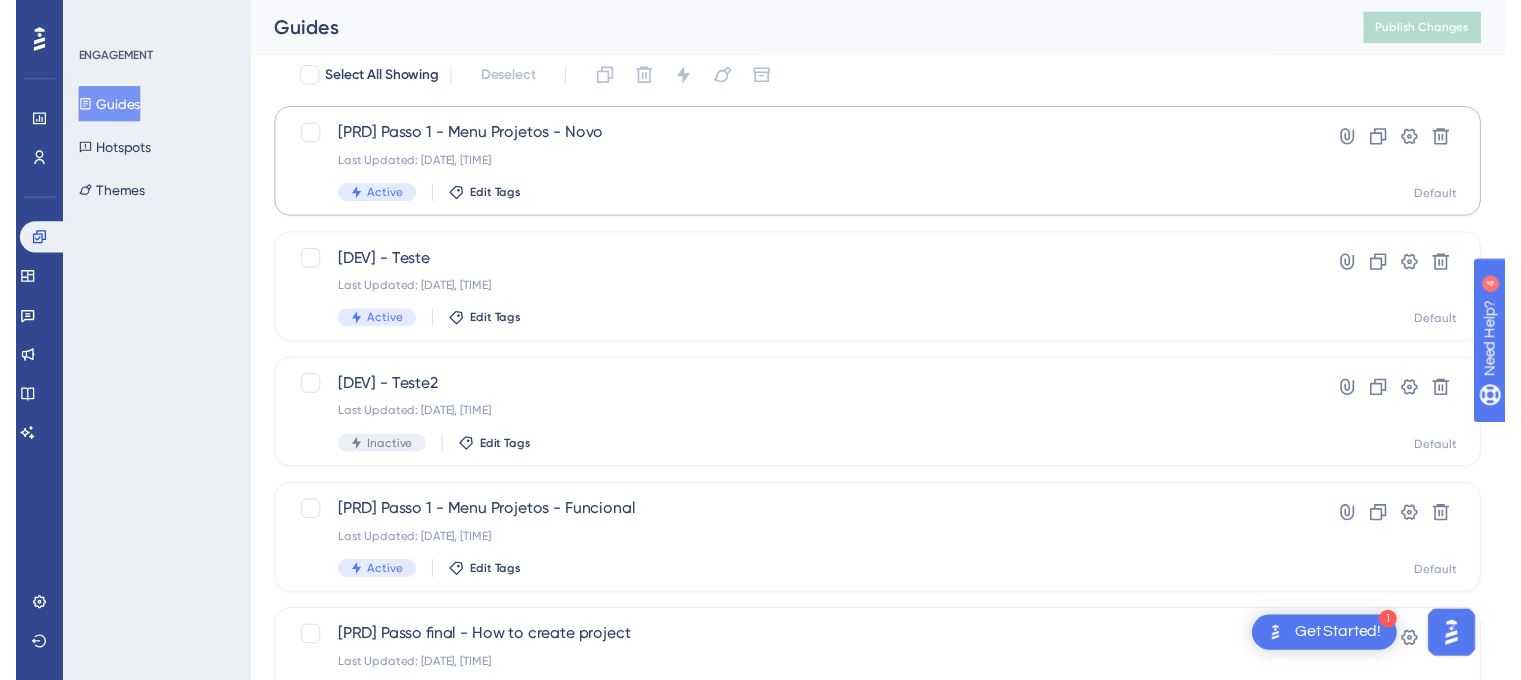 scroll, scrollTop: 0, scrollLeft: 0, axis: both 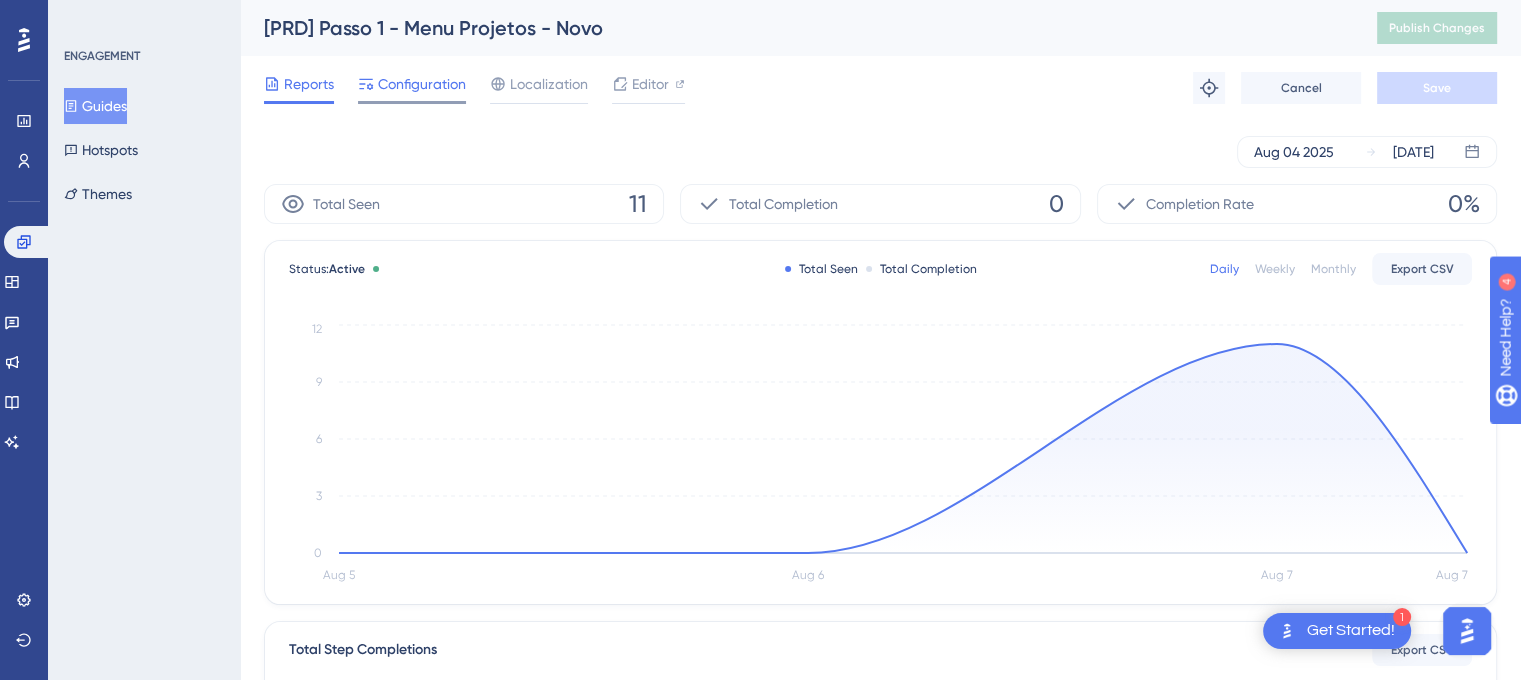 click on "Configuration" at bounding box center [422, 84] 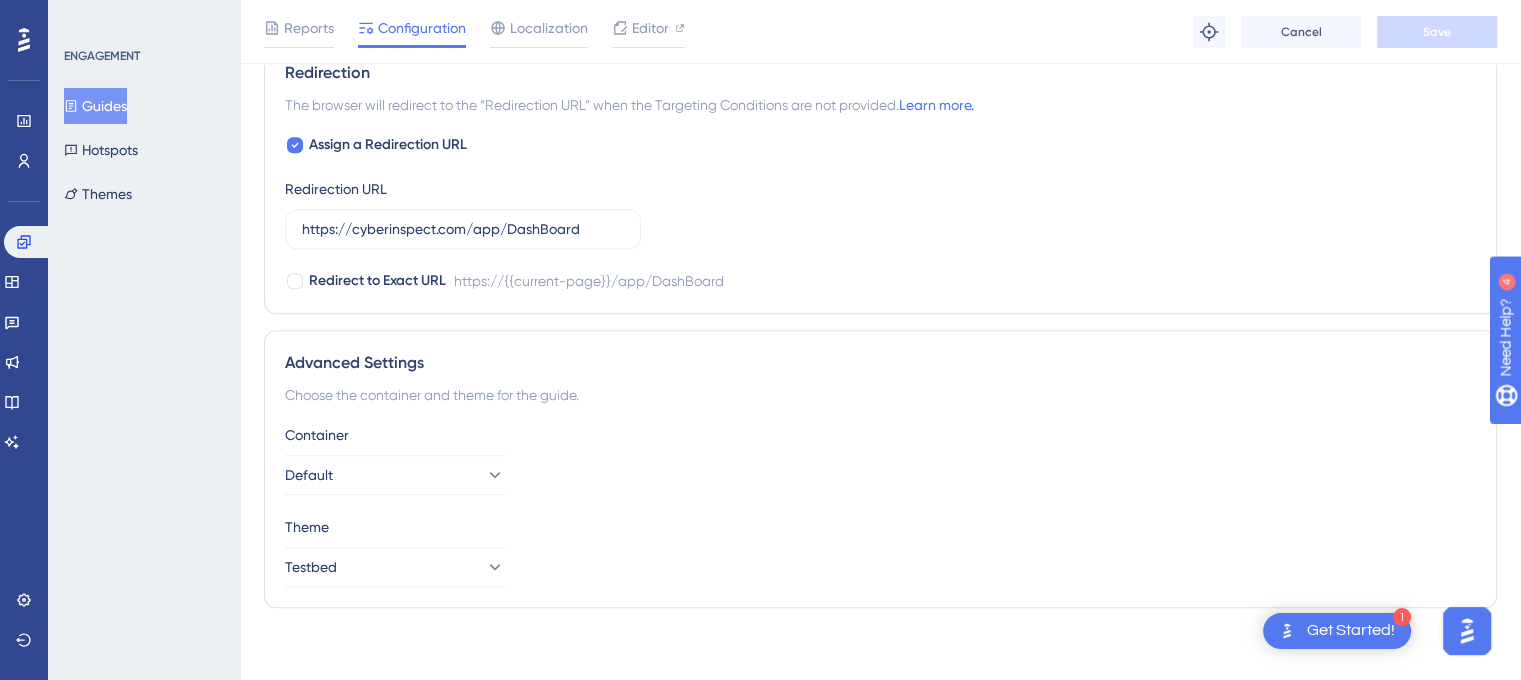 scroll, scrollTop: 1270, scrollLeft: 0, axis: vertical 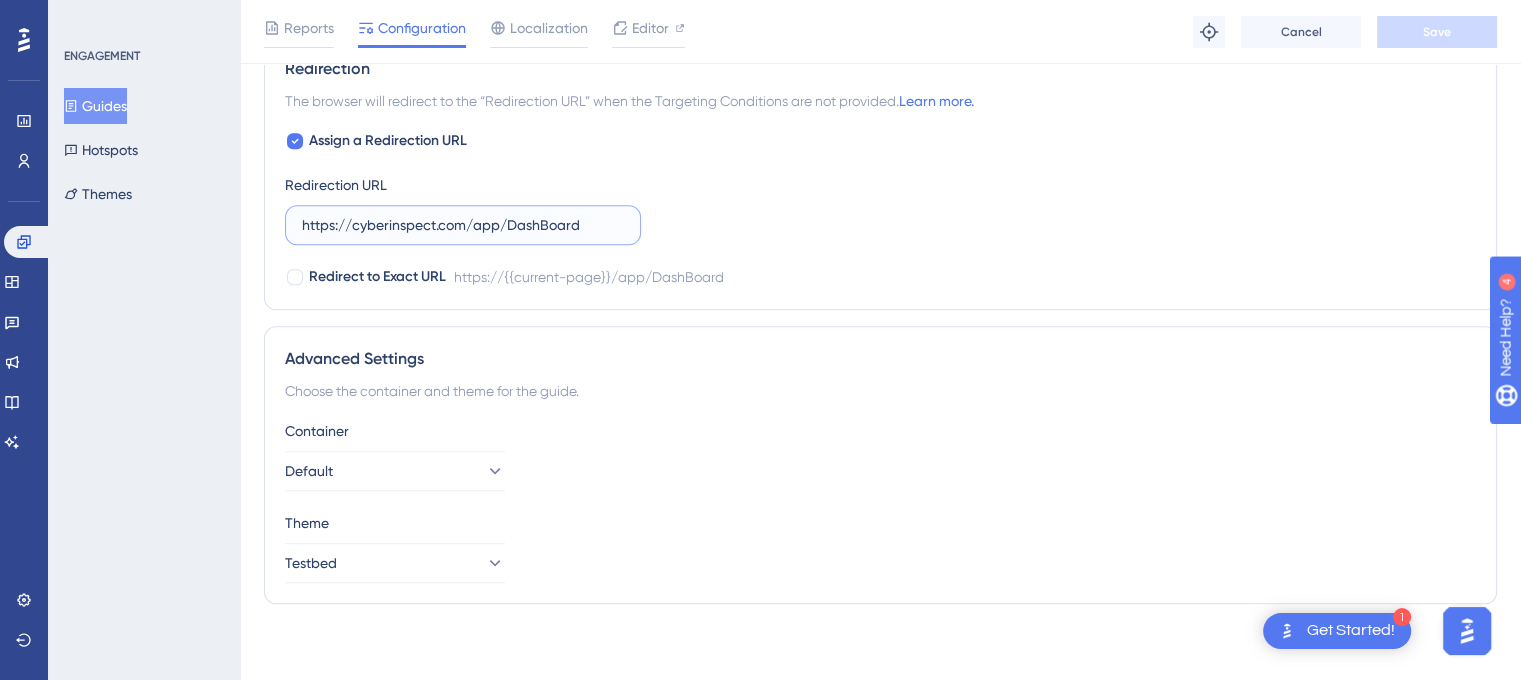 drag, startPoint x: 594, startPoint y: 223, endPoint x: 519, endPoint y: 221, distance: 75.026665 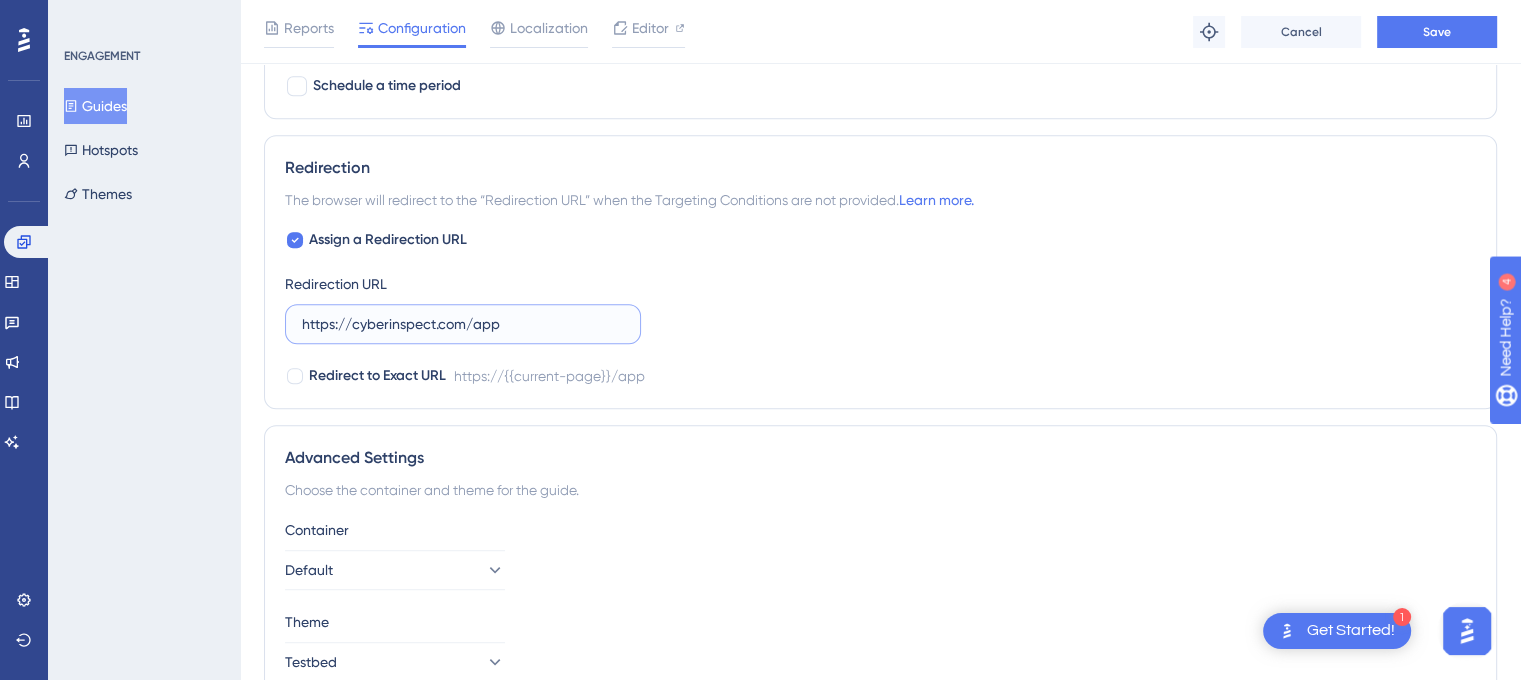 scroll, scrollTop: 1070, scrollLeft: 0, axis: vertical 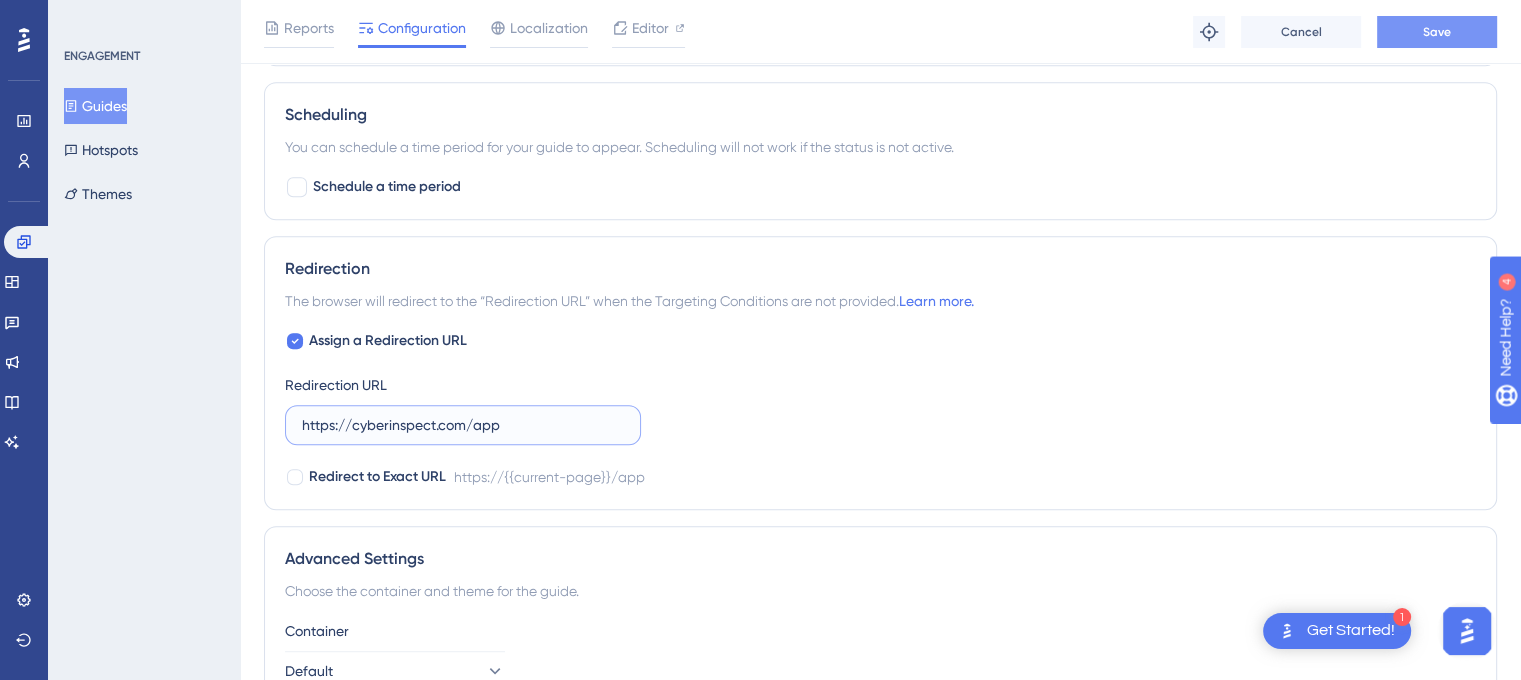 type on "https://cyberinspect.com/app" 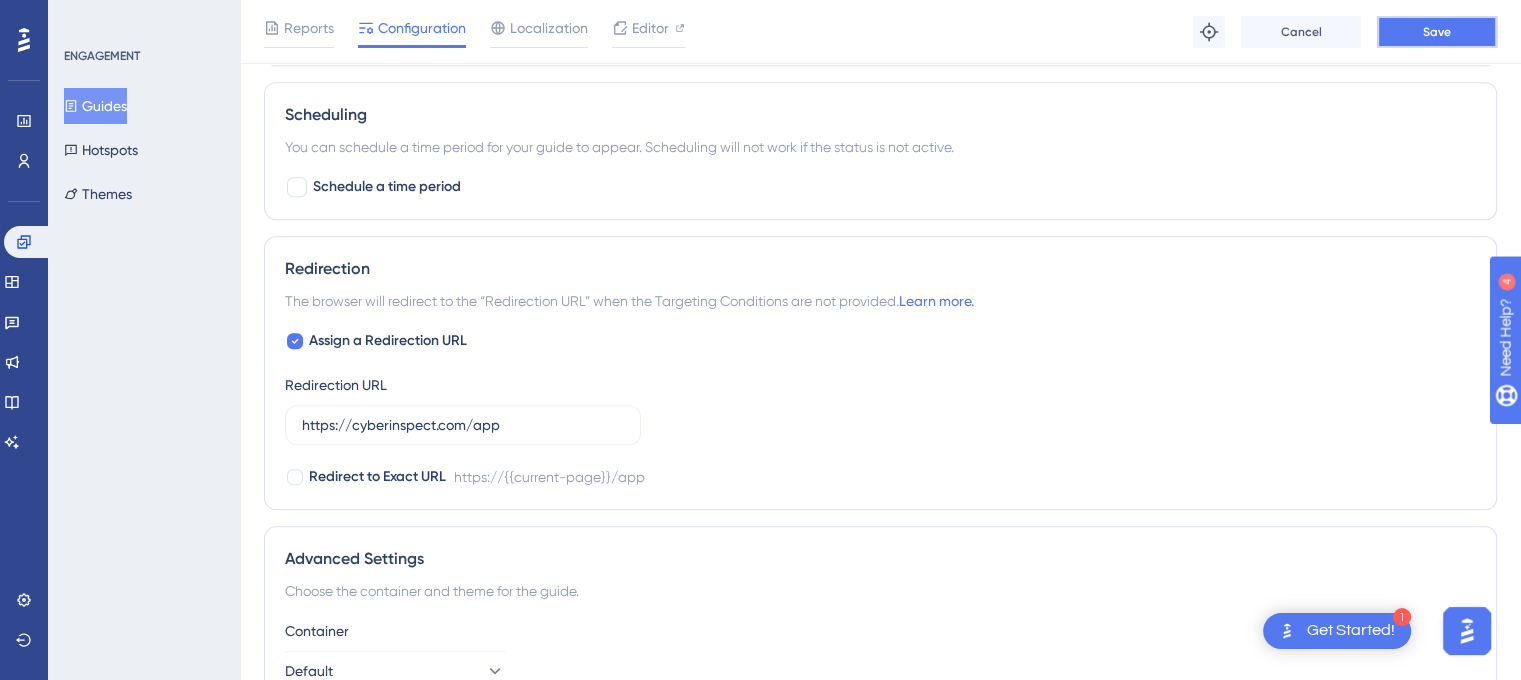 click on "Save" at bounding box center [1437, 32] 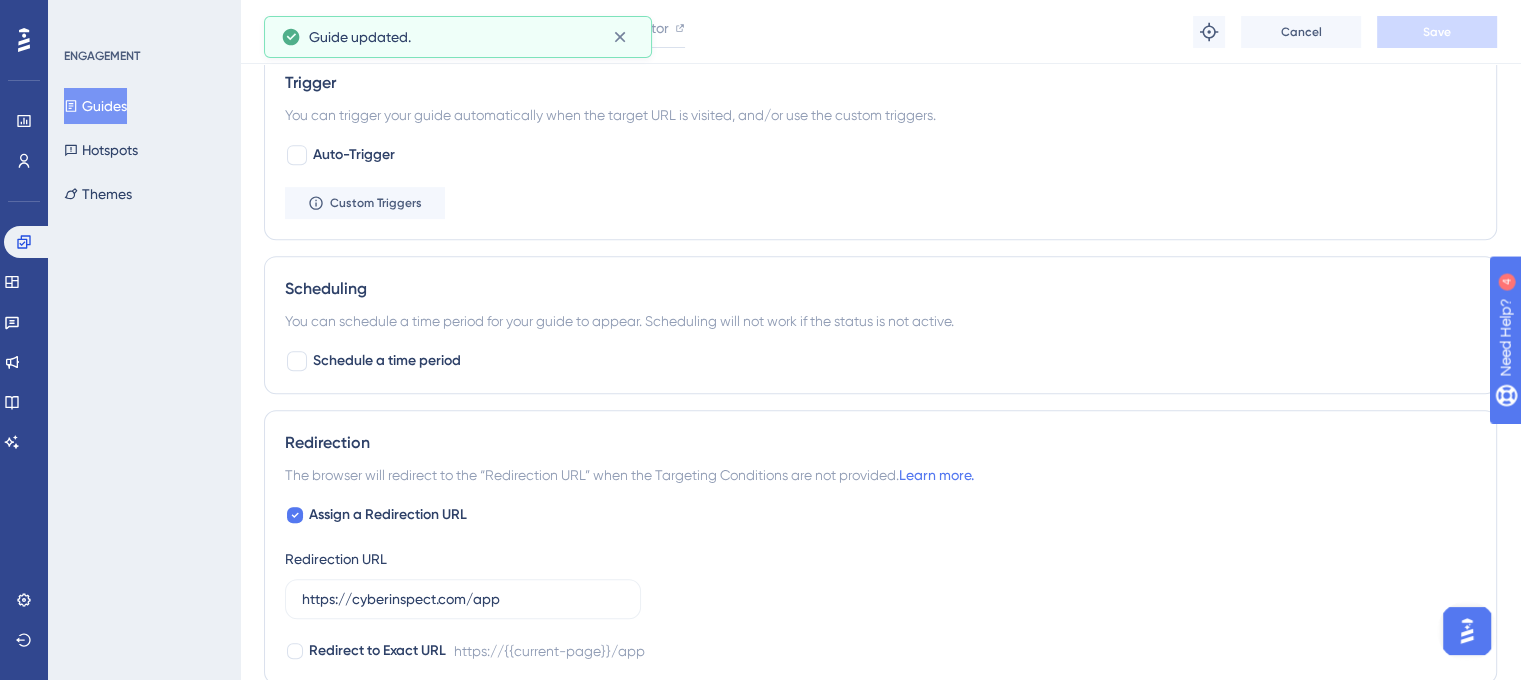 scroll, scrollTop: 870, scrollLeft: 0, axis: vertical 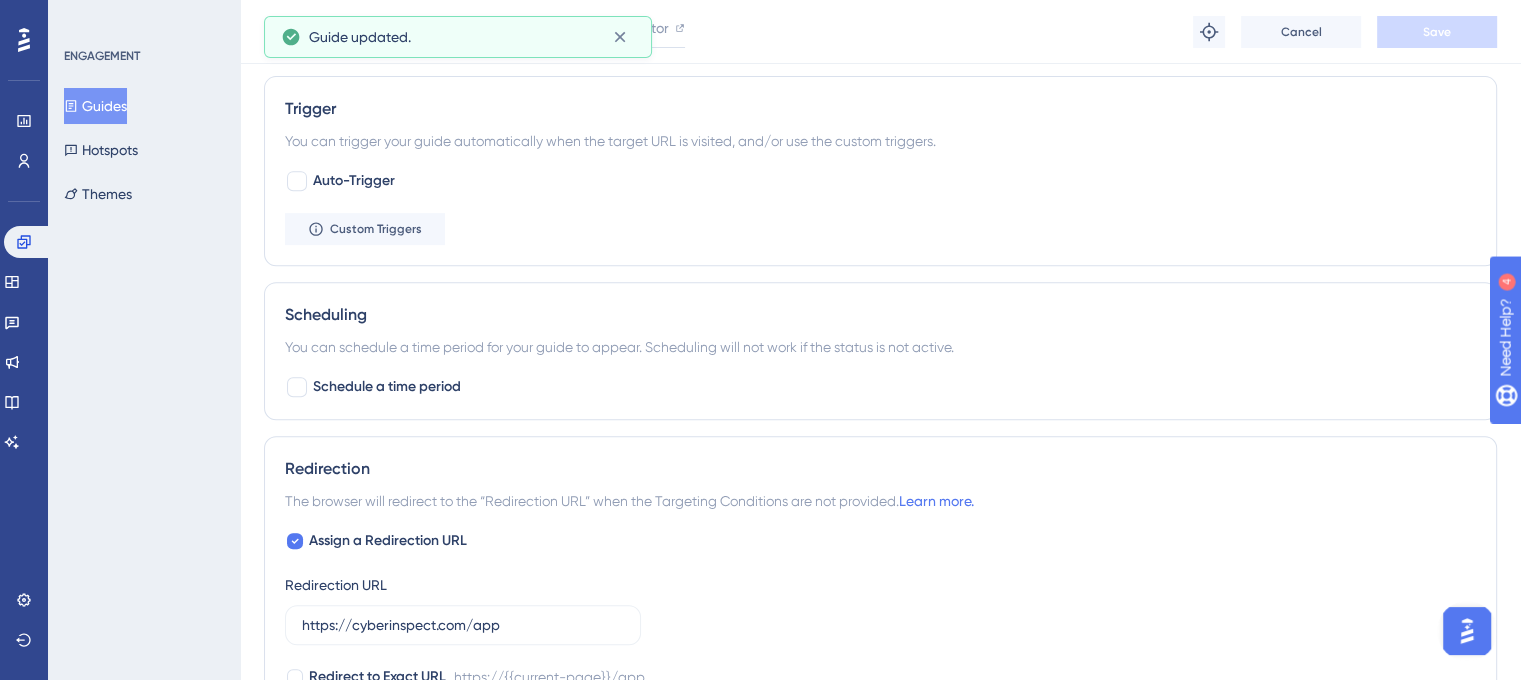 click on "Guides" at bounding box center (95, 106) 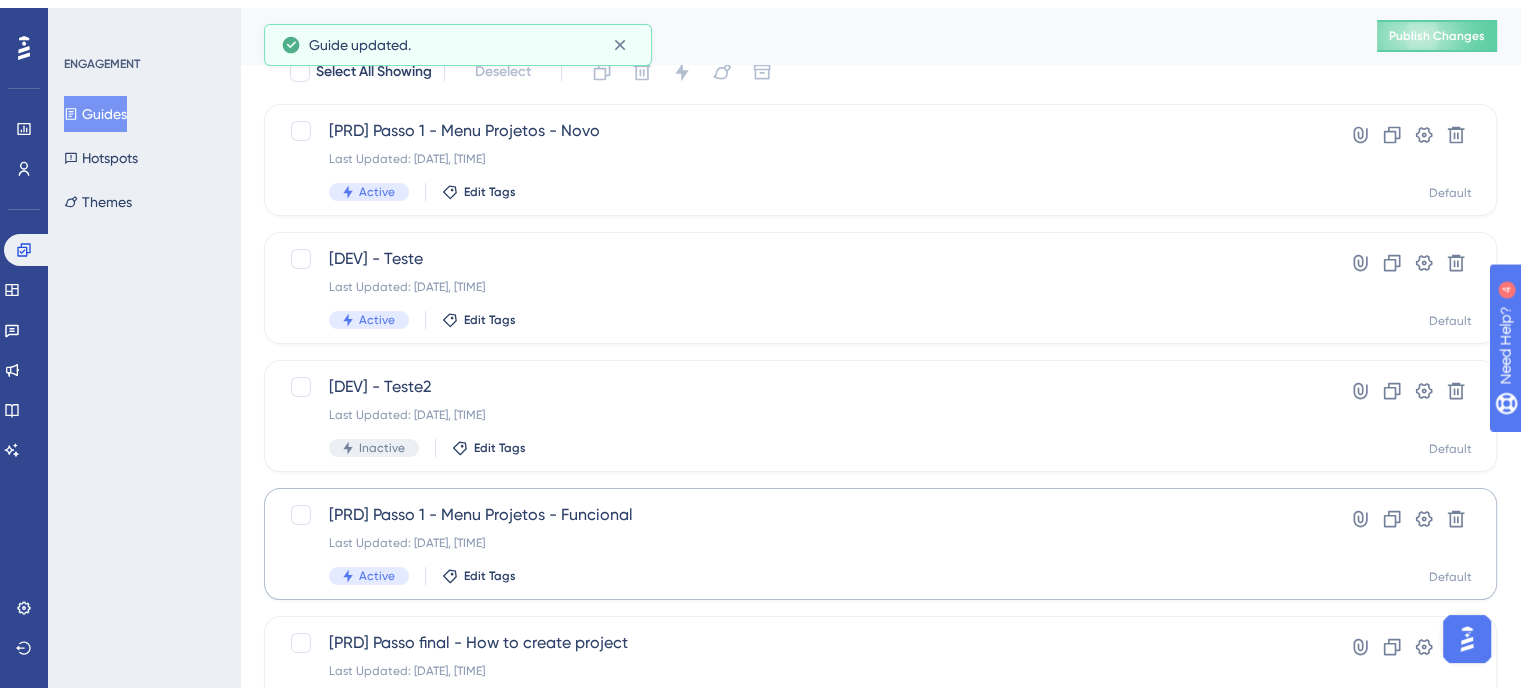 scroll, scrollTop: 100, scrollLeft: 0, axis: vertical 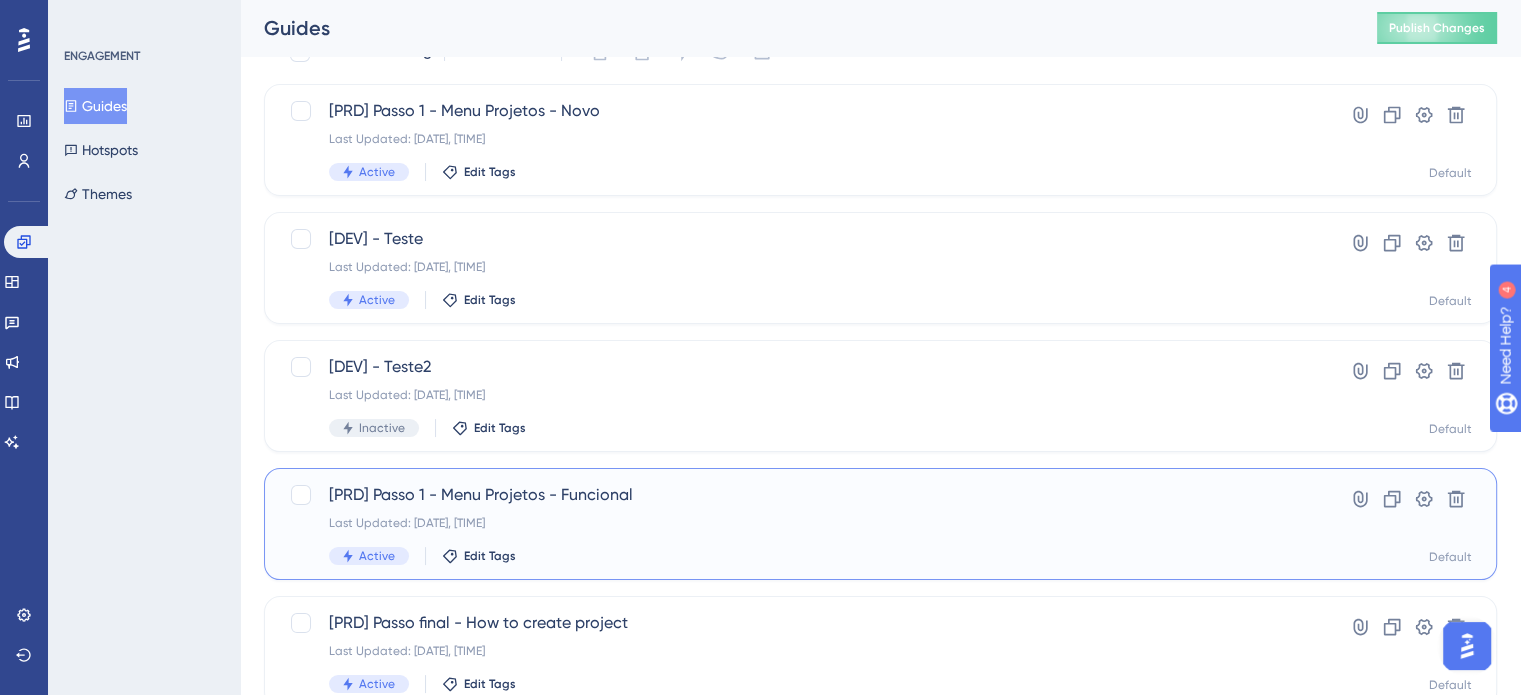 click on "[PRD] Passo 1 - Menu Projetos - Funcional" at bounding box center [800, 495] 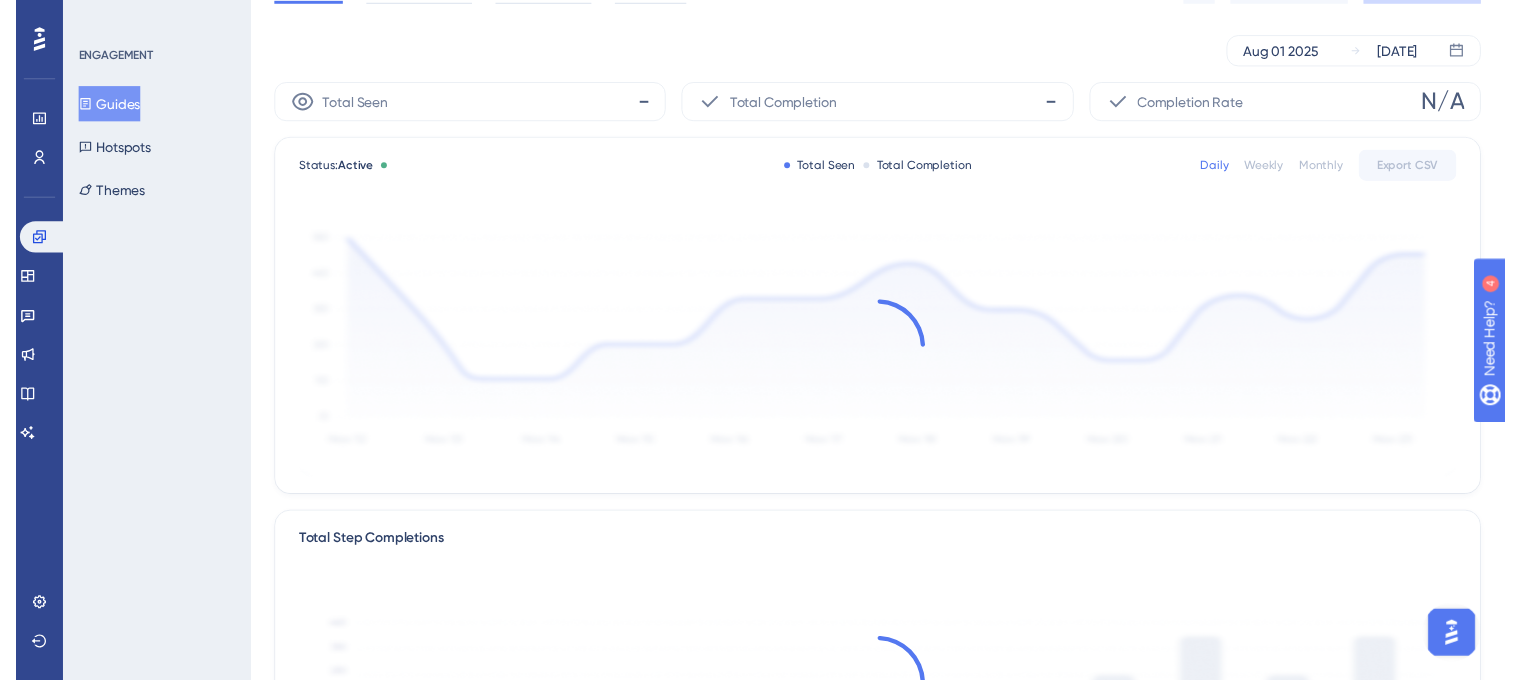 scroll, scrollTop: 0, scrollLeft: 0, axis: both 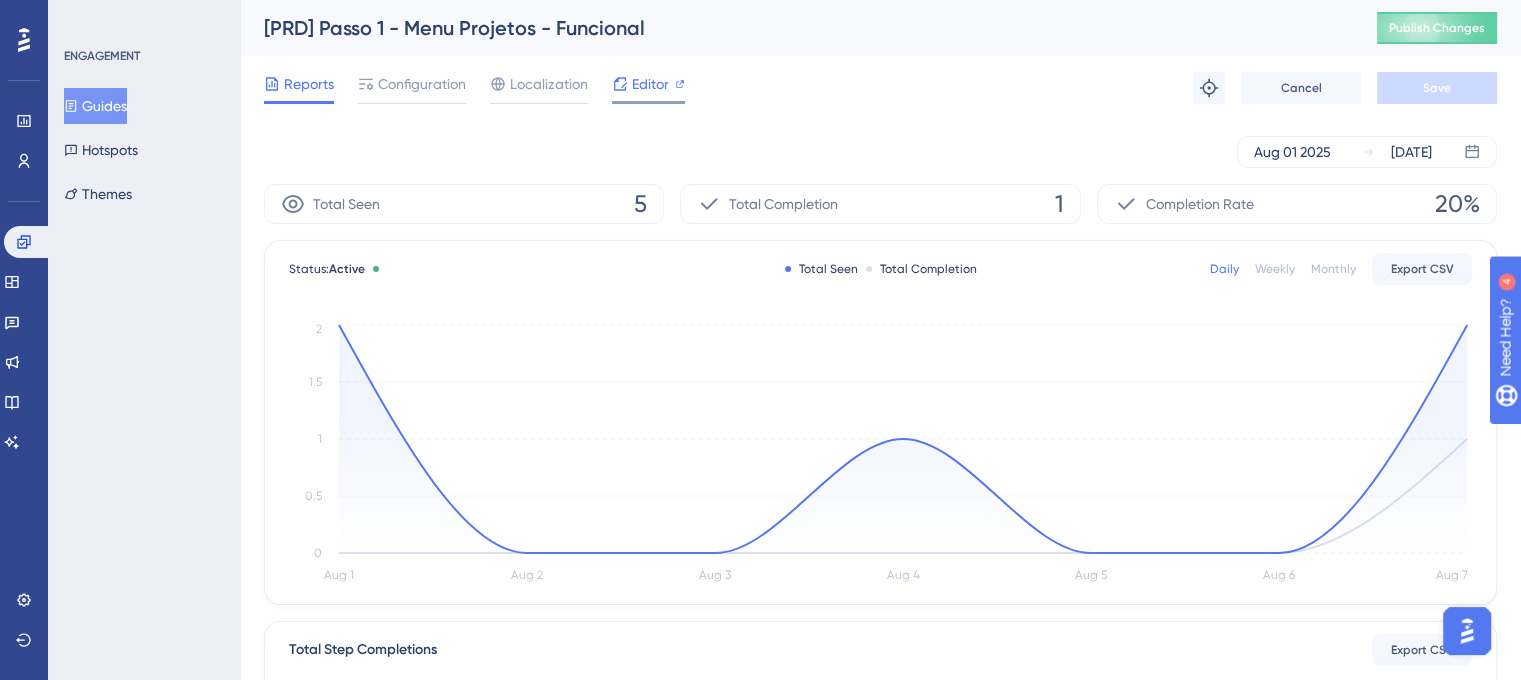 click on "Editor" at bounding box center [650, 84] 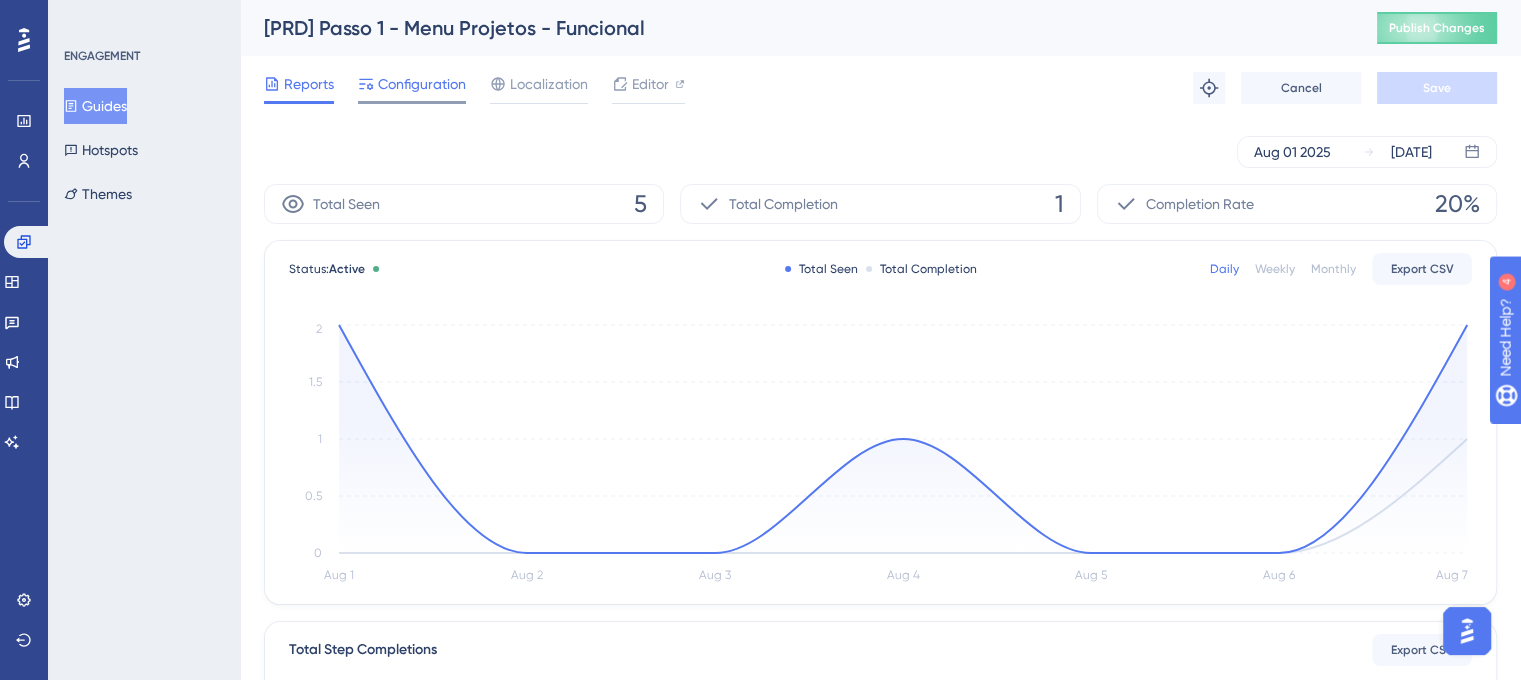 click on "Configuration" at bounding box center [422, 84] 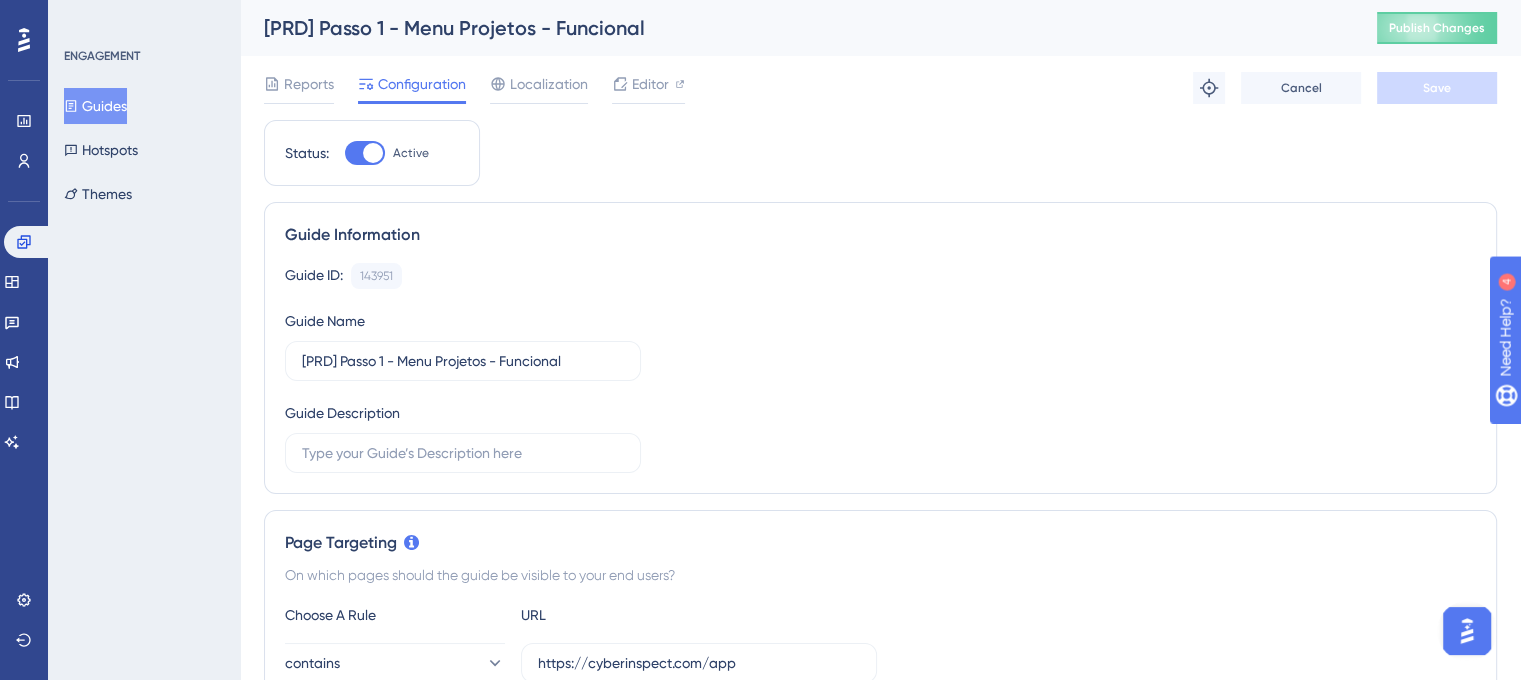 click on "Guides" at bounding box center [95, 106] 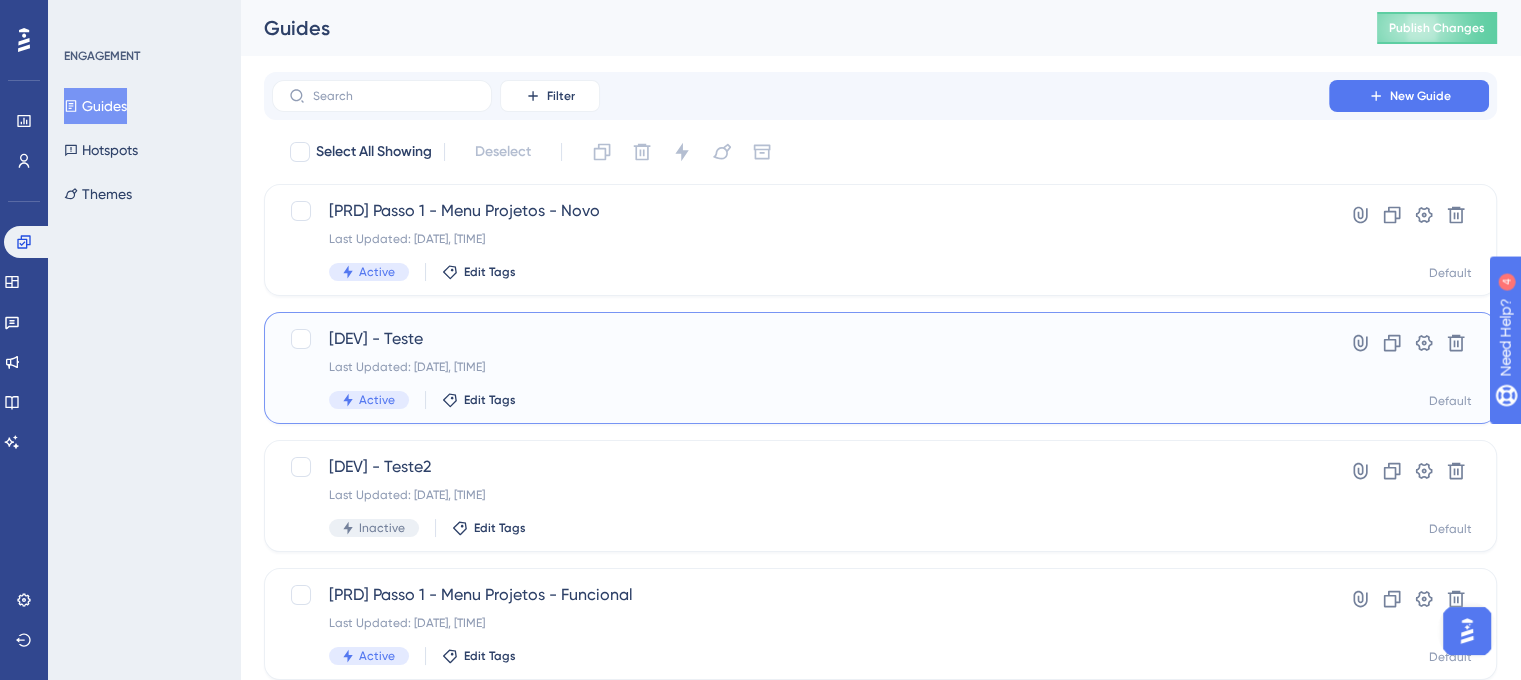 click on "Last Updated: Aug 04 2025, 03:31 PM" at bounding box center (800, 367) 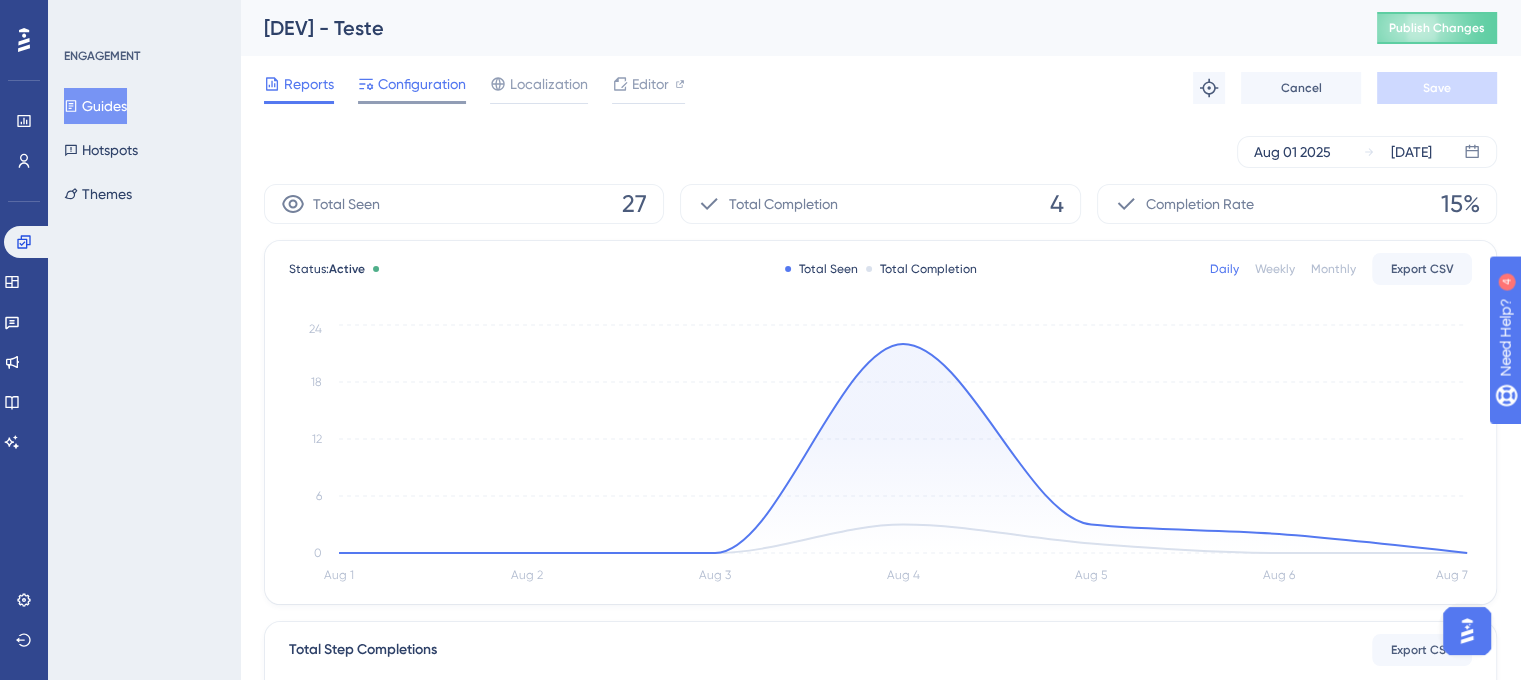 click on "Configuration" at bounding box center (422, 84) 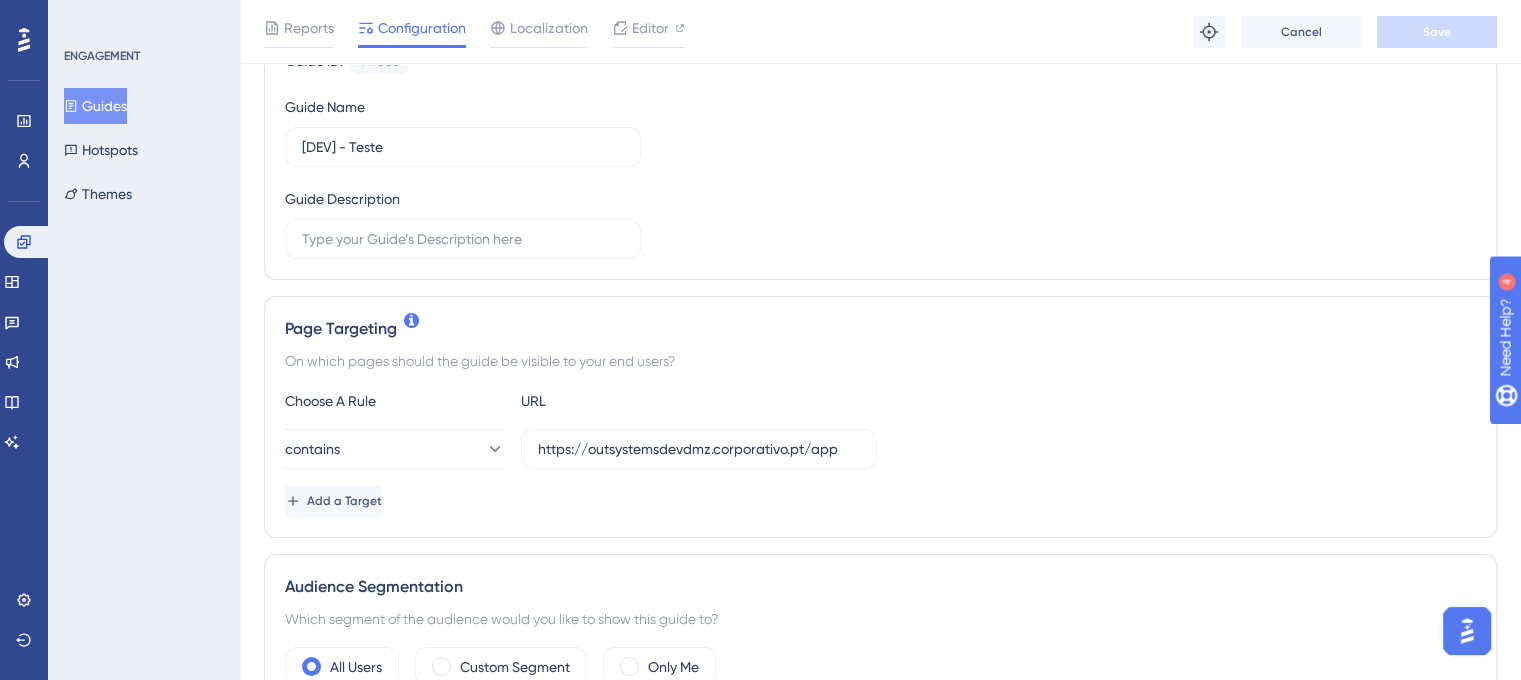 scroll, scrollTop: 200, scrollLeft: 0, axis: vertical 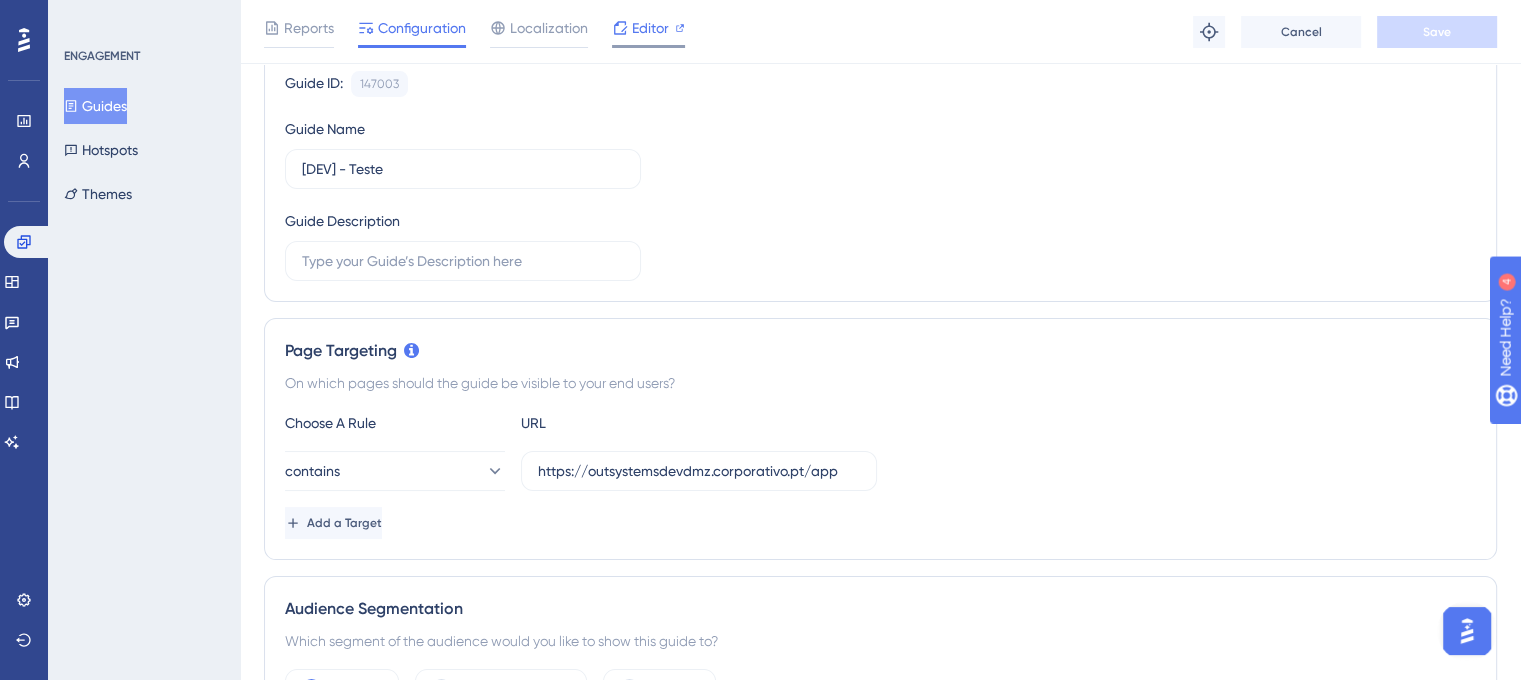 click on "Editor" at bounding box center (648, 28) 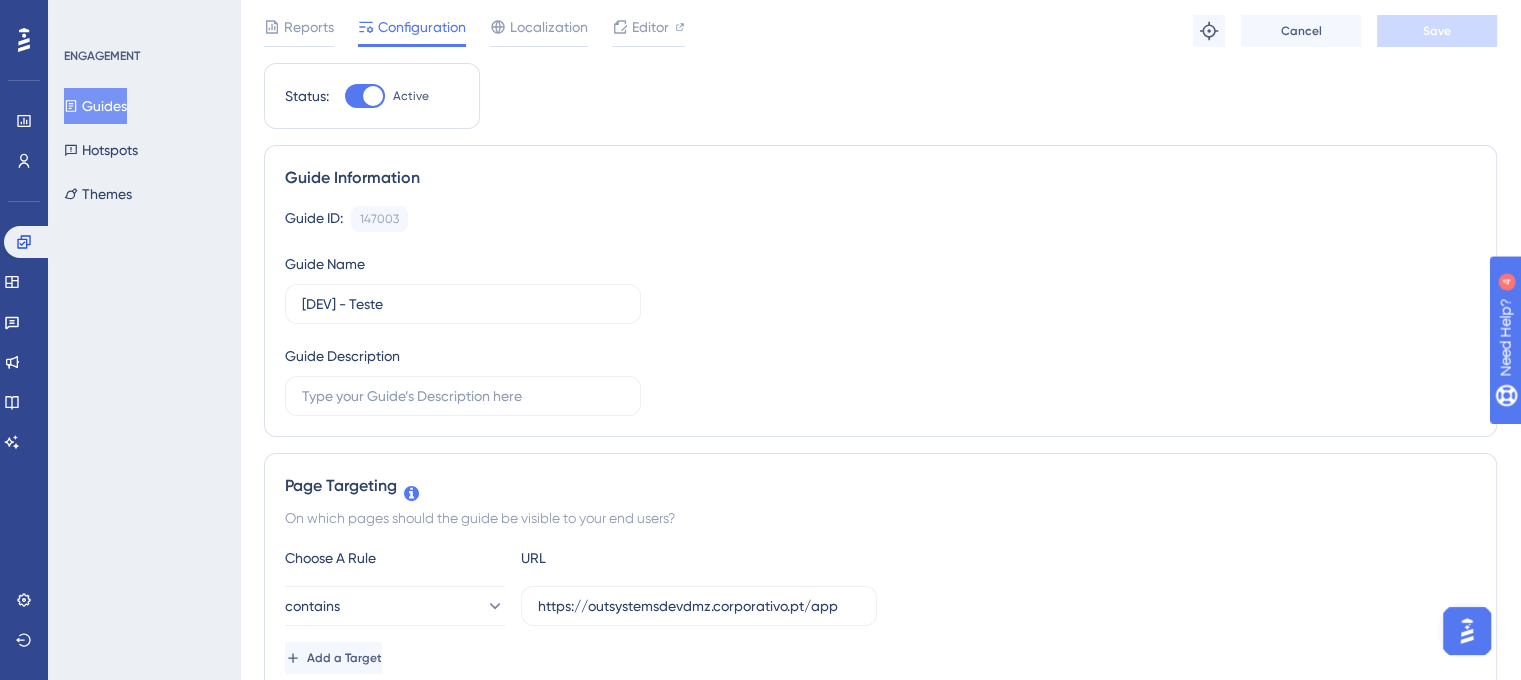 scroll, scrollTop: 0, scrollLeft: 0, axis: both 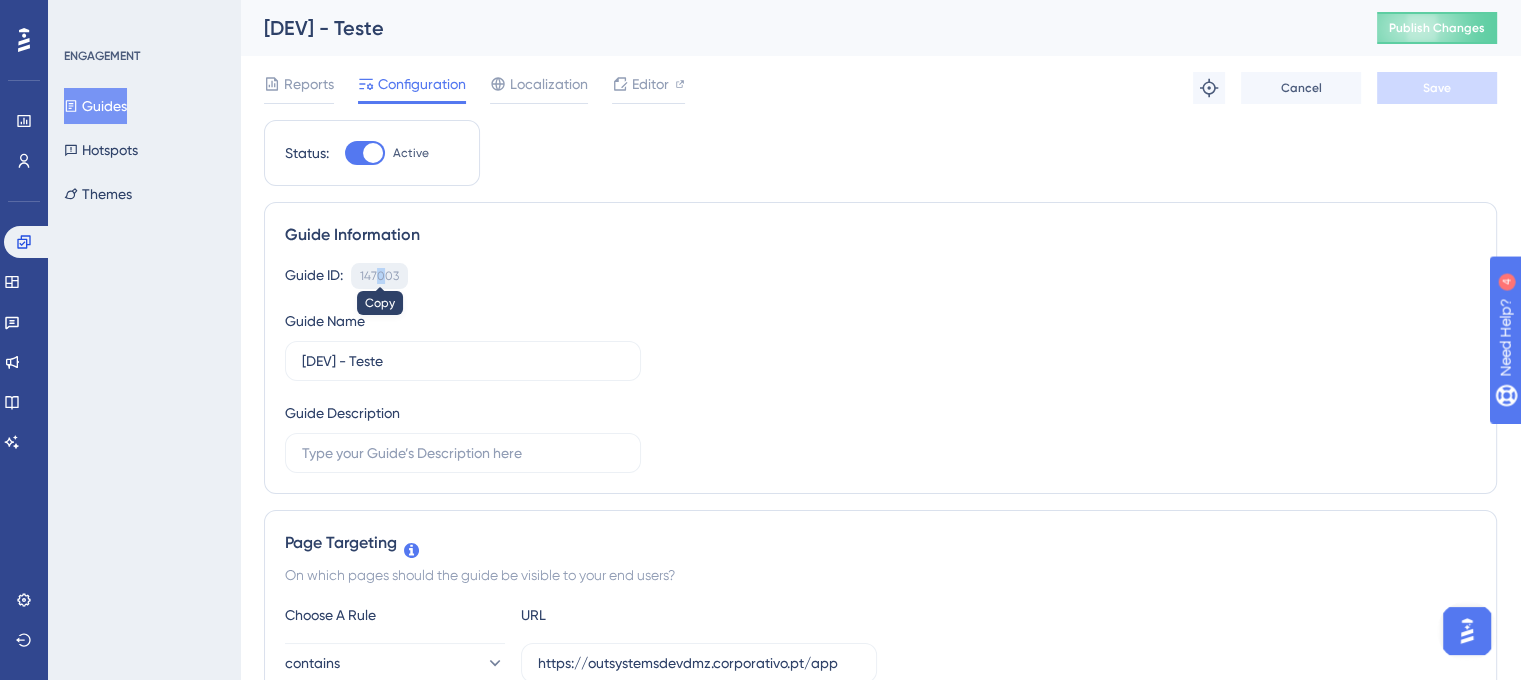 click on "147003" at bounding box center (379, 276) 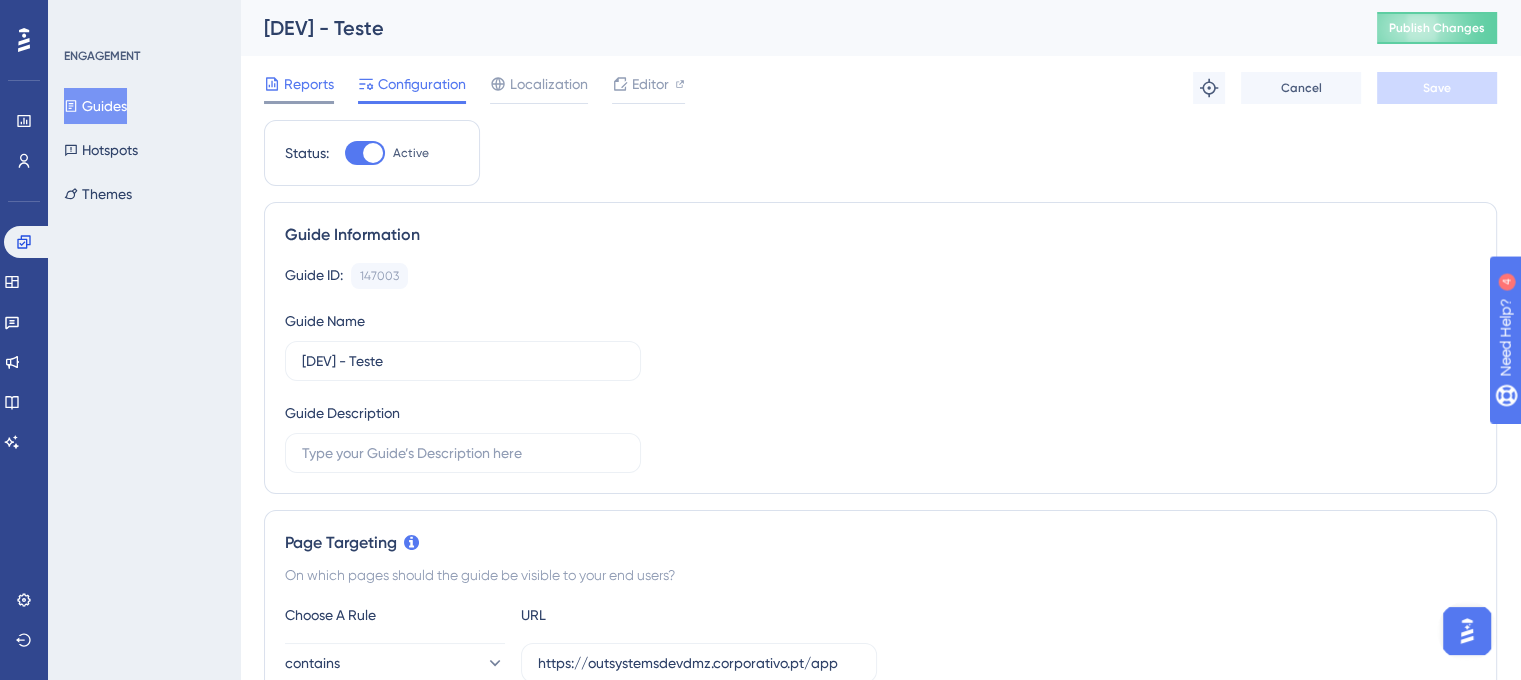 click on "Reports" at bounding box center (309, 84) 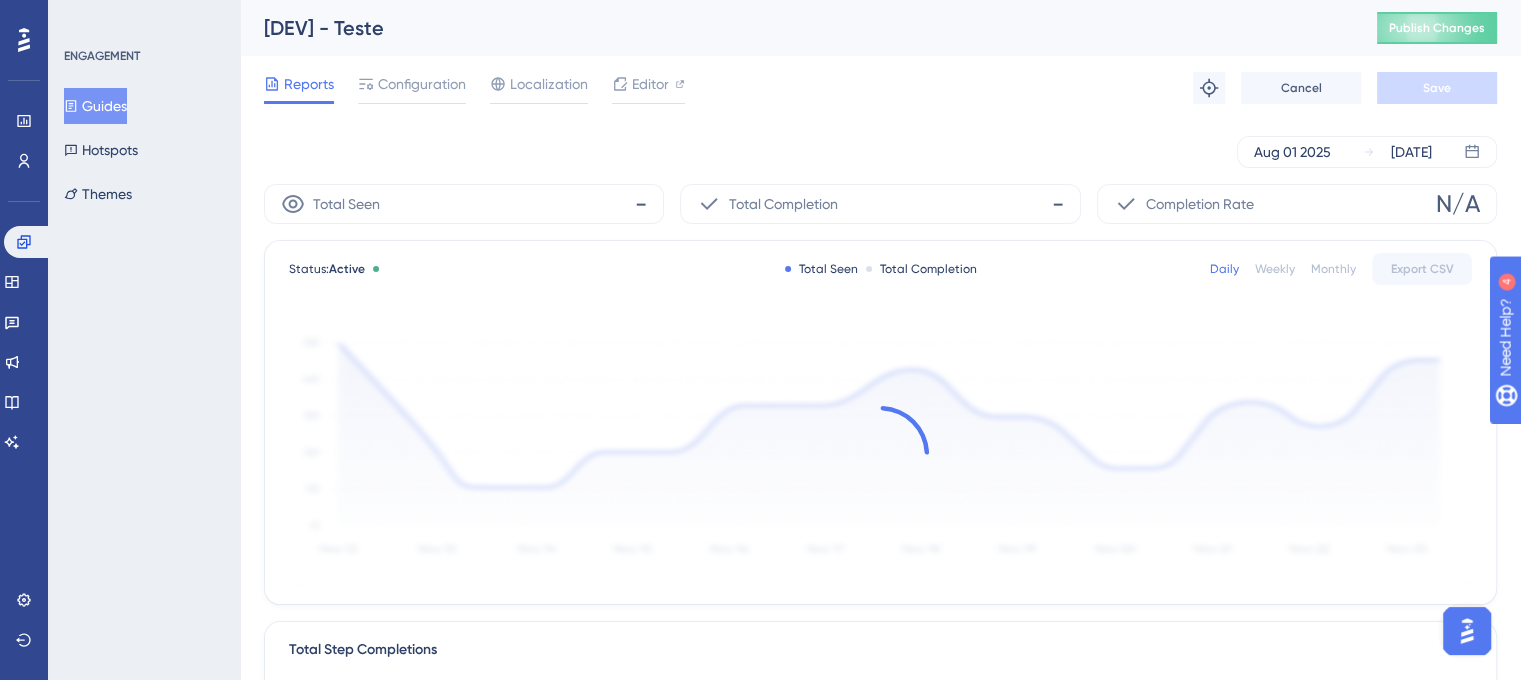 click on "Guides" at bounding box center (95, 106) 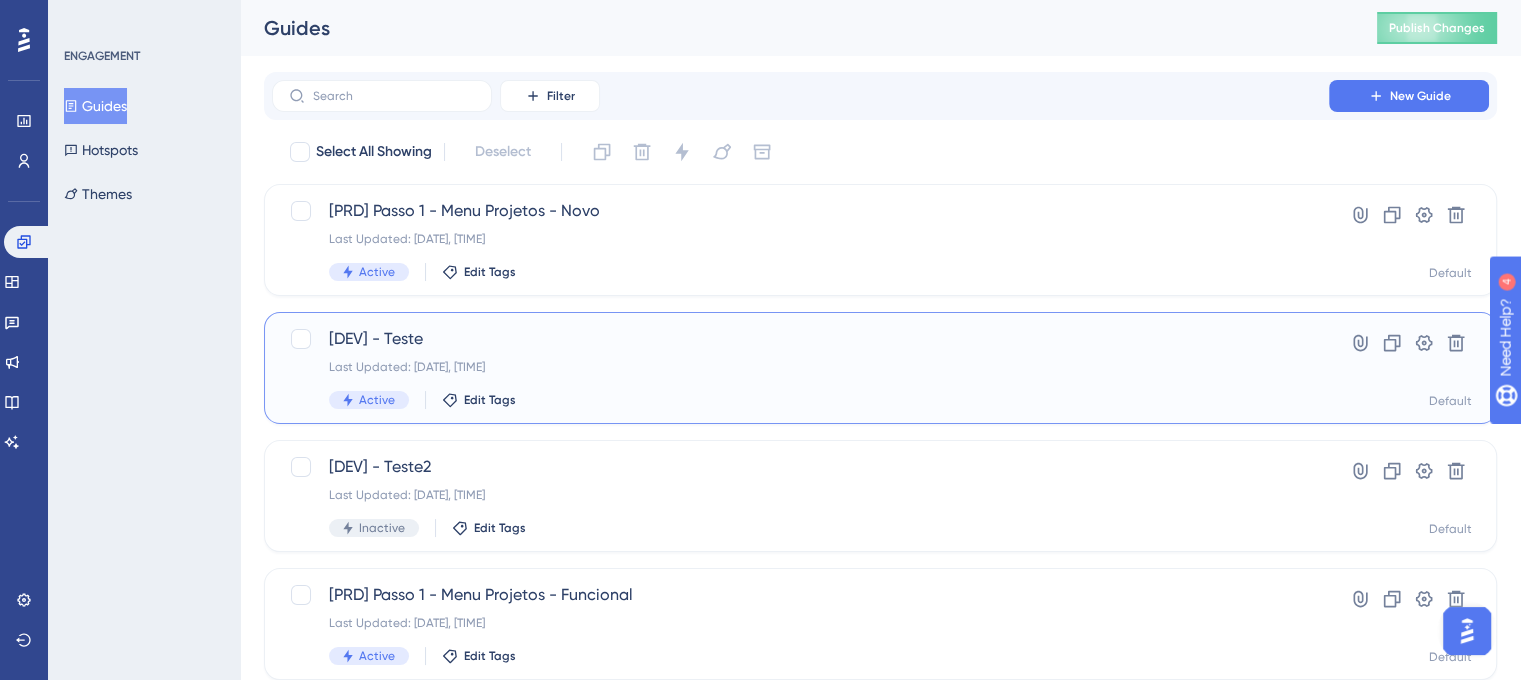 click on "Last Updated: Aug 04 2025, 03:31 PM" at bounding box center (800, 367) 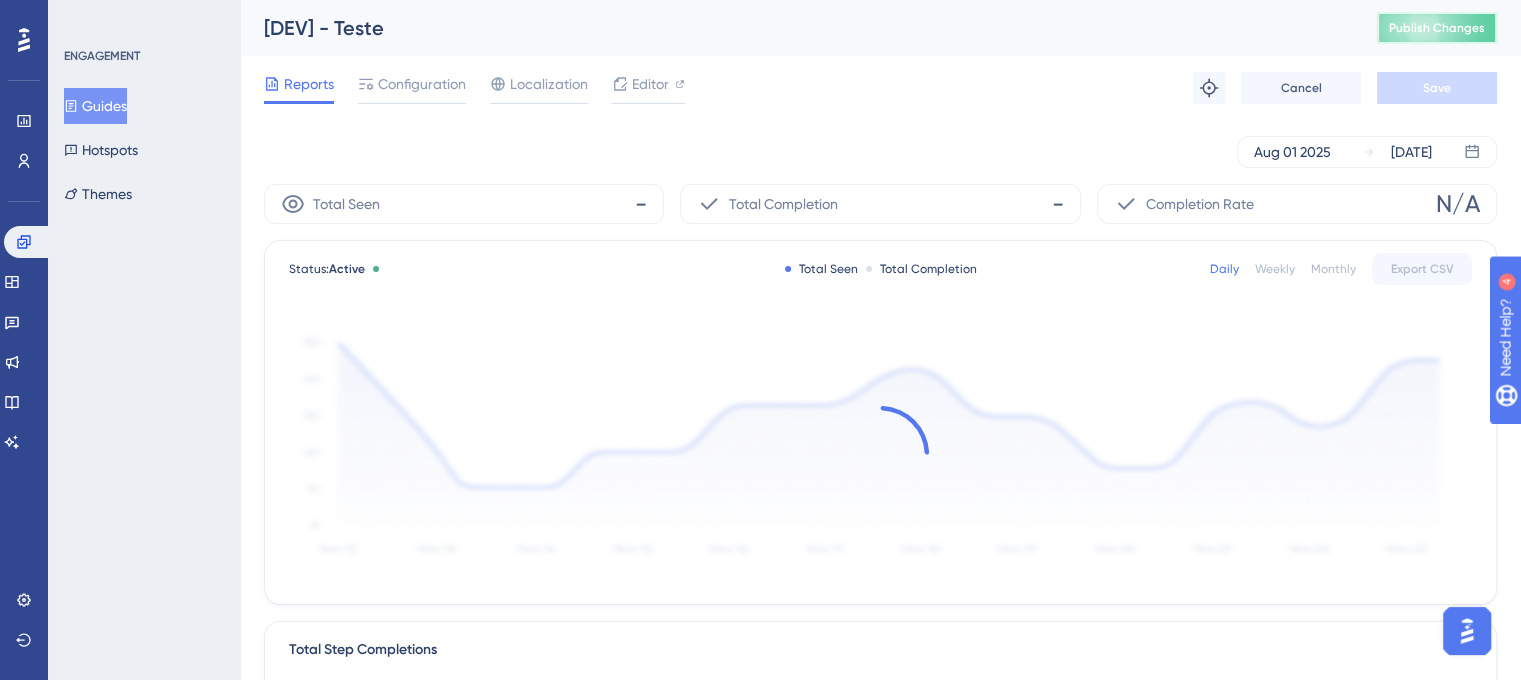 click on "Publish Changes" at bounding box center [1437, 28] 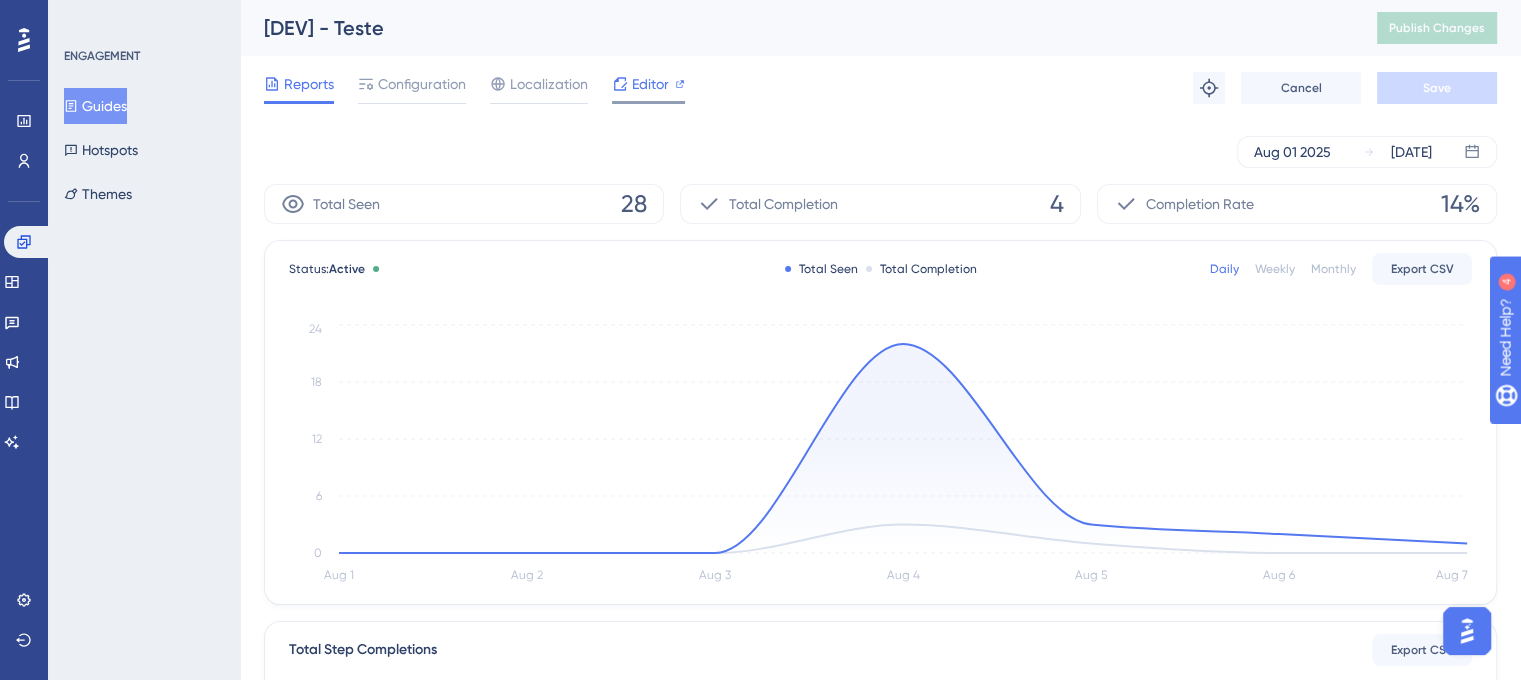 click on "Editor" at bounding box center (650, 84) 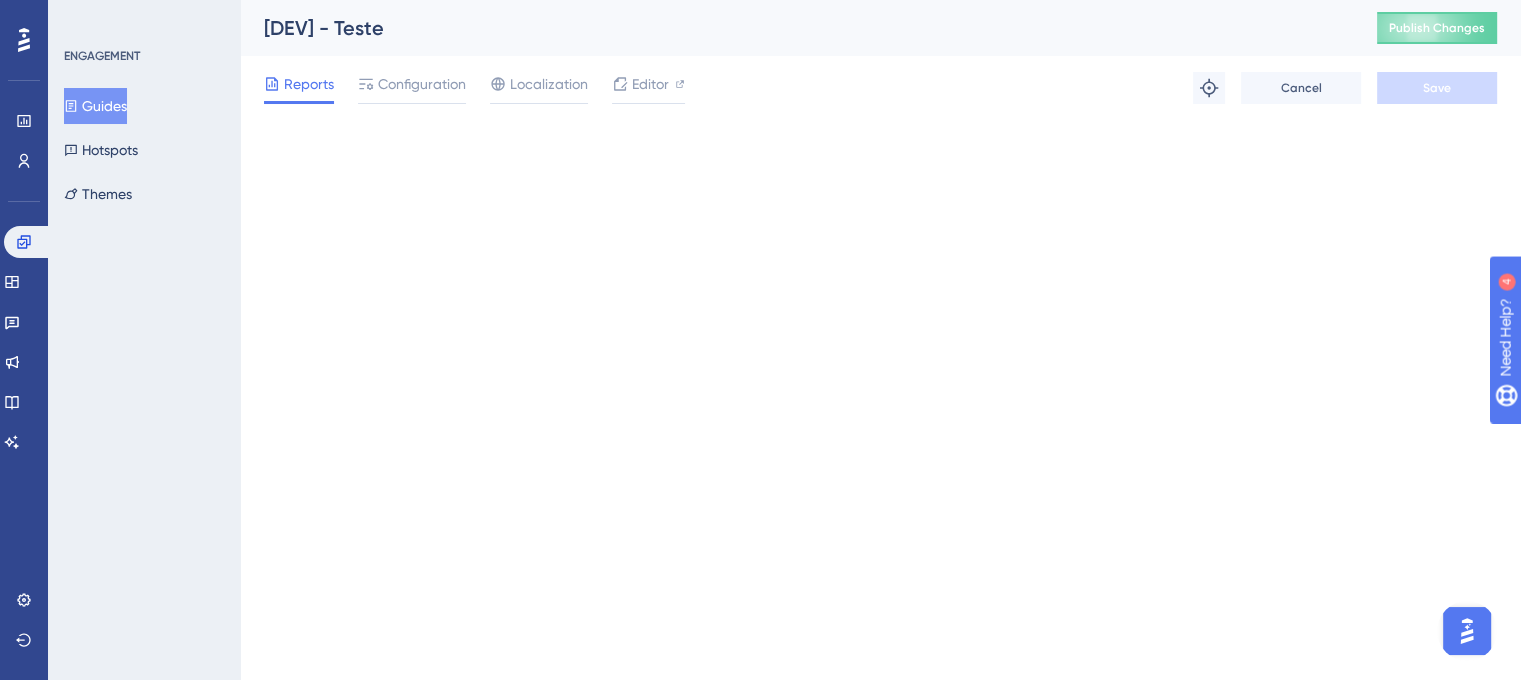 click on "Publish Changes" at bounding box center (1437, 28) 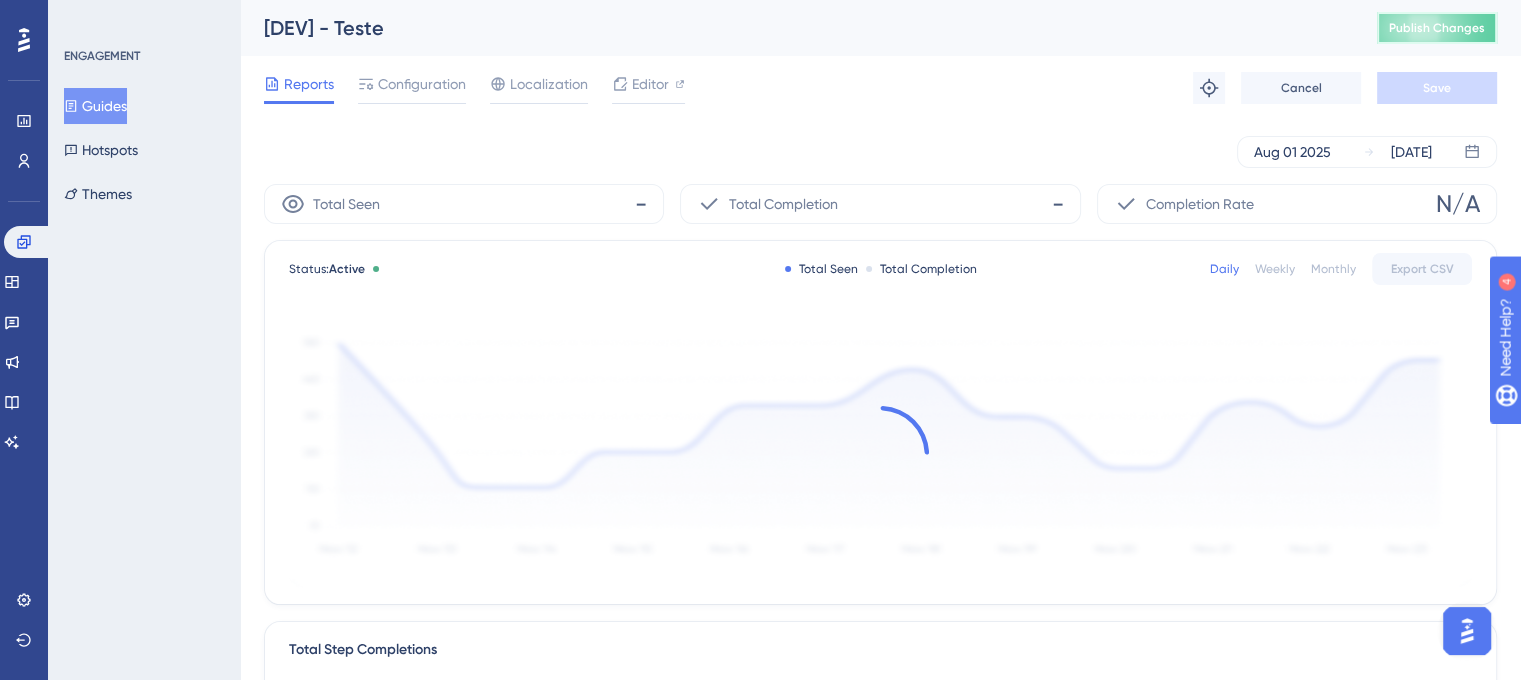 click on "Publish Changes" at bounding box center [1437, 28] 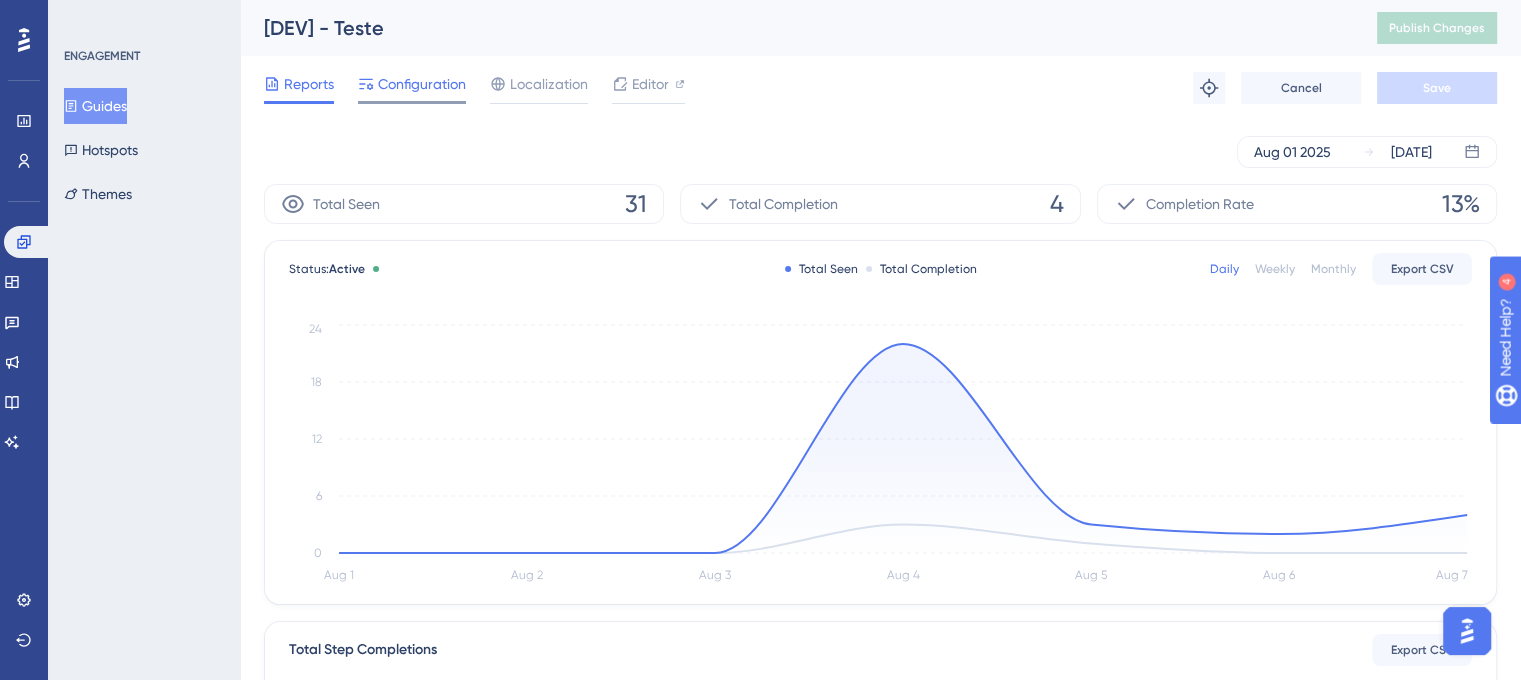 click on "Configuration" at bounding box center [422, 84] 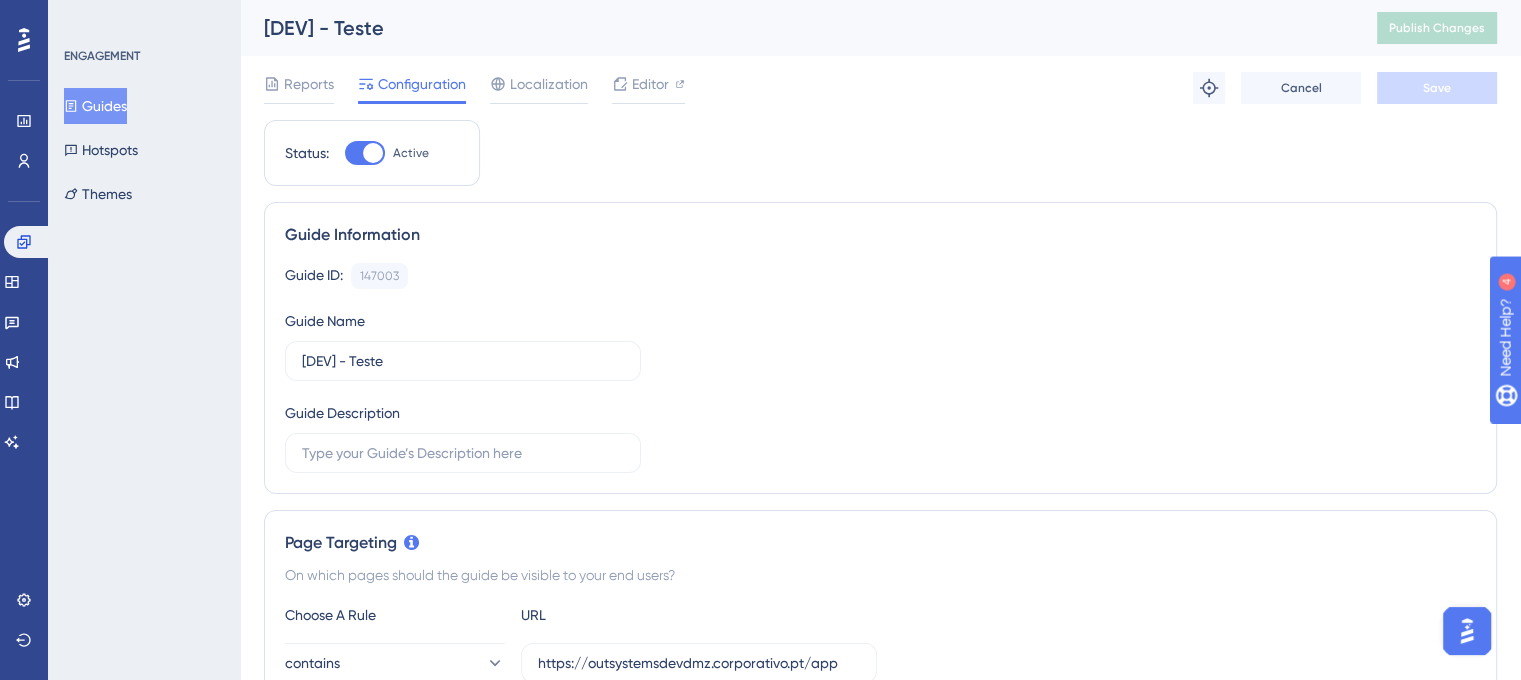 click on "Guides" at bounding box center [95, 106] 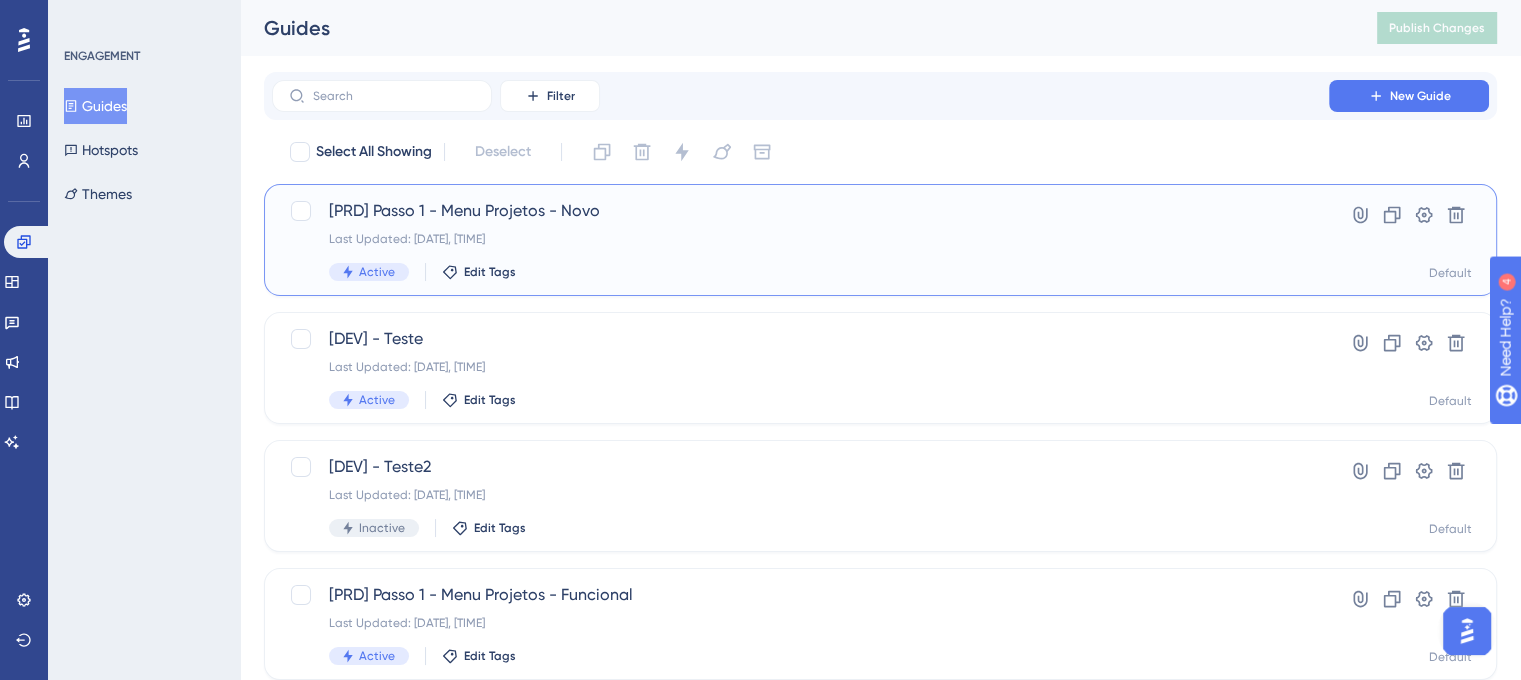 click on "Last Updated: Aug 07 2025, 10:48 AM" at bounding box center [800, 239] 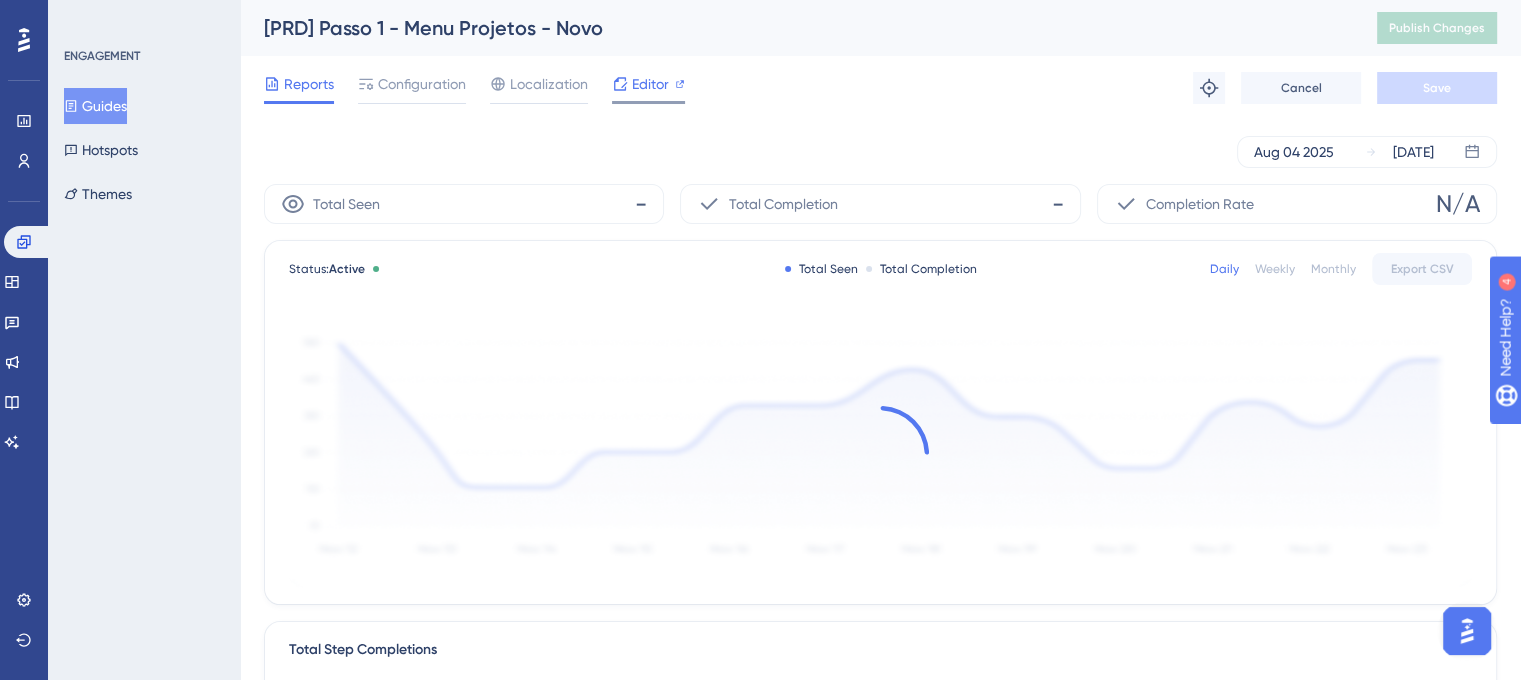 click on "Editor" at bounding box center (650, 84) 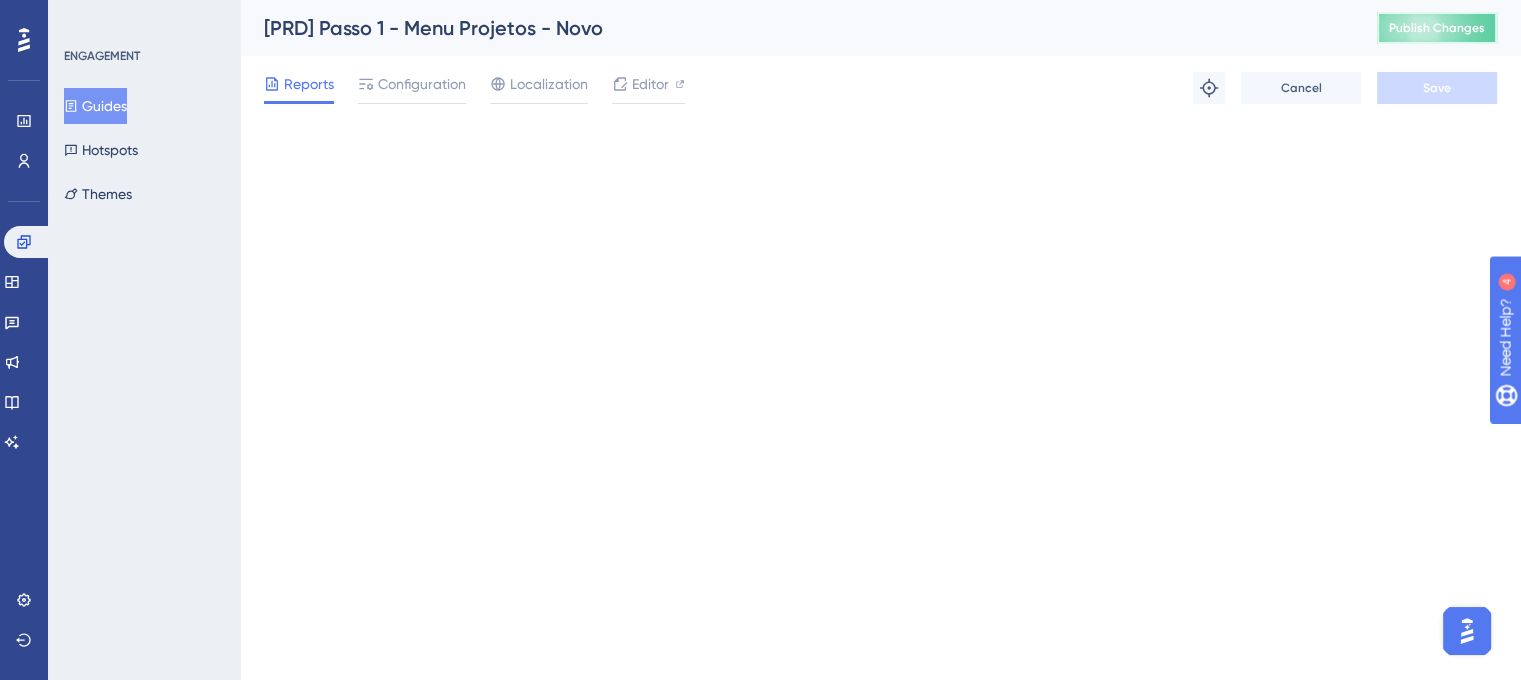 click on "Publish Changes" at bounding box center [1437, 28] 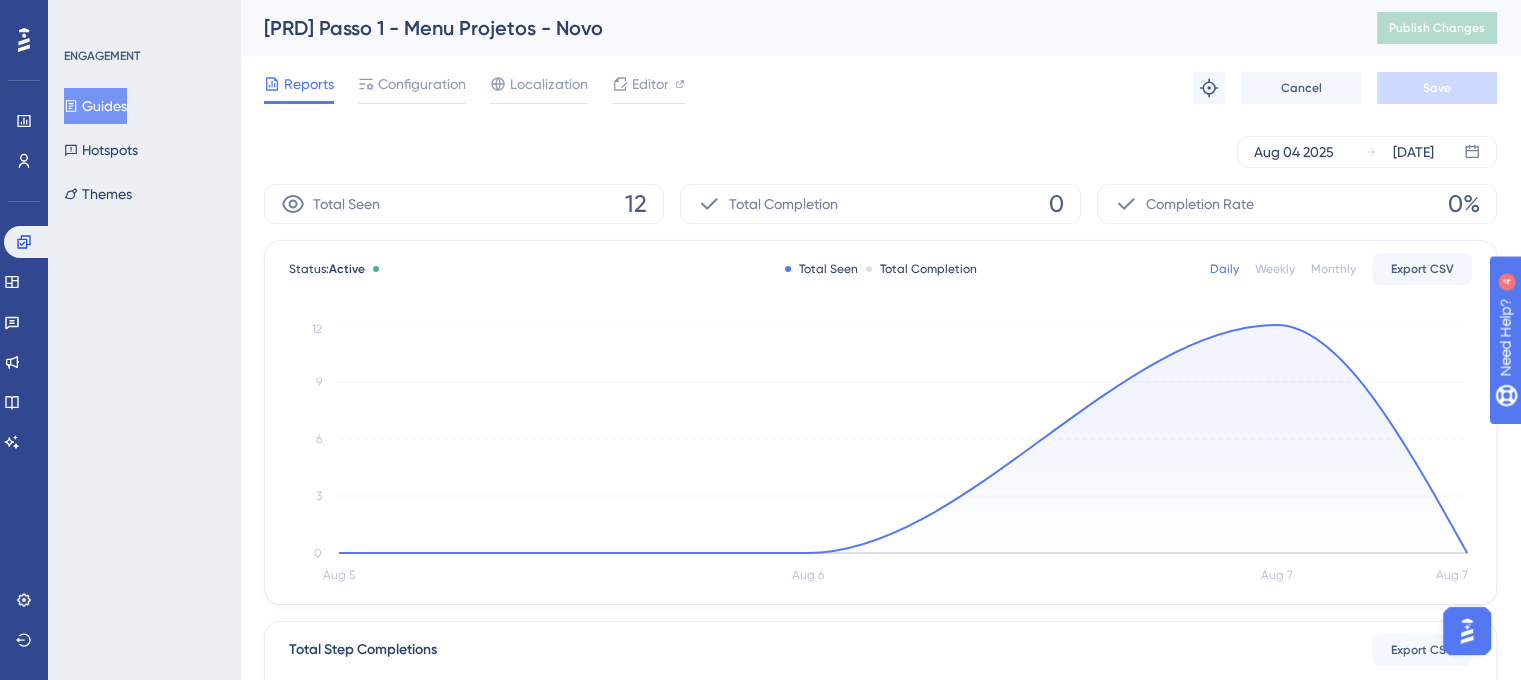 click on "Guides" at bounding box center [95, 106] 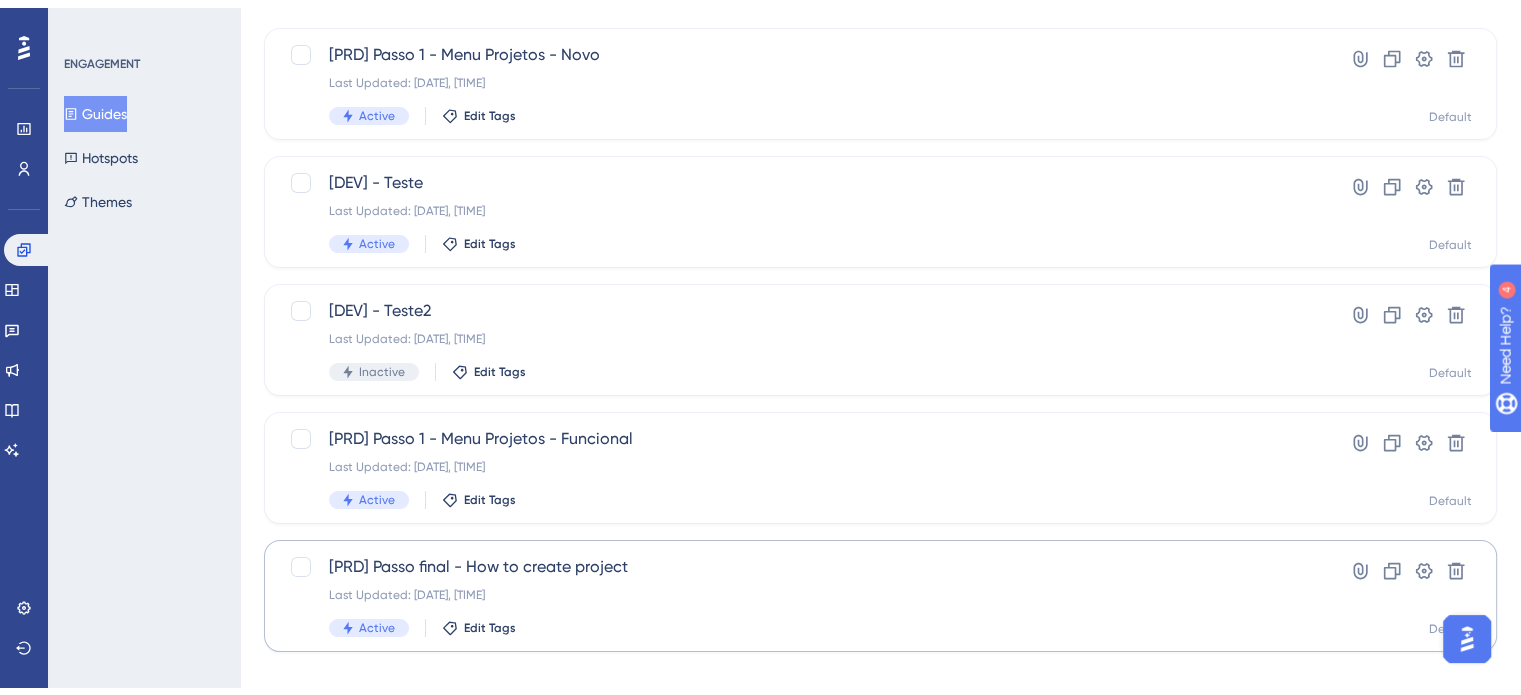 scroll, scrollTop: 176, scrollLeft: 0, axis: vertical 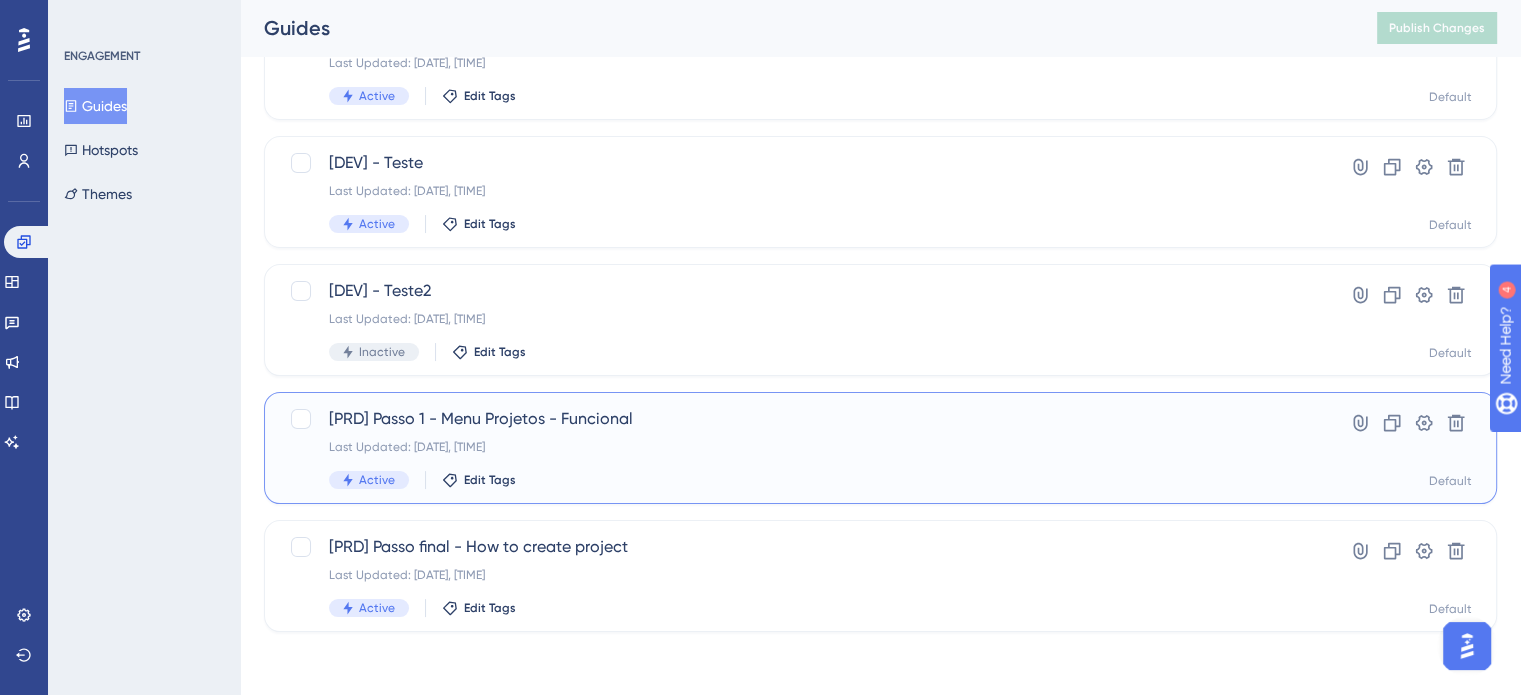 click on "[PRD] Passo 1 - Menu Projetos - Funcional" at bounding box center (800, 419) 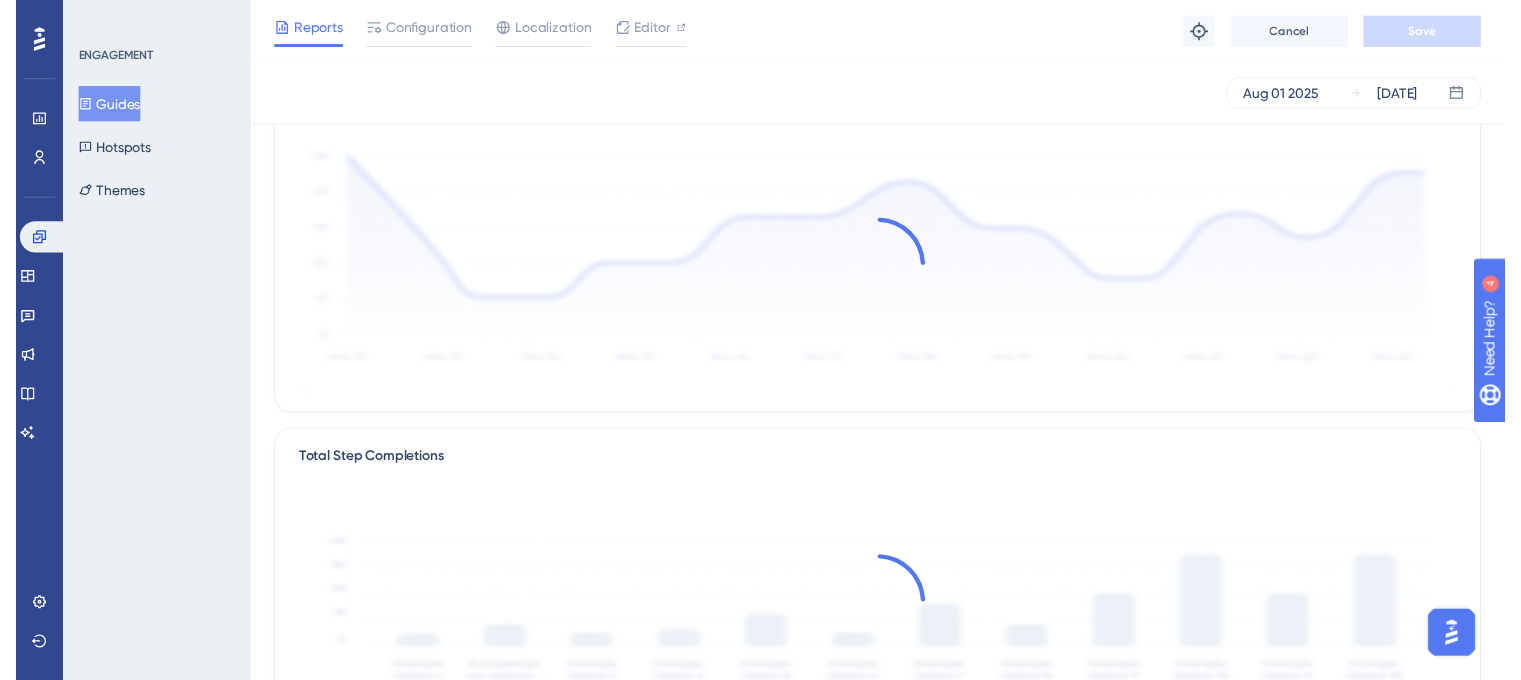 scroll, scrollTop: 0, scrollLeft: 0, axis: both 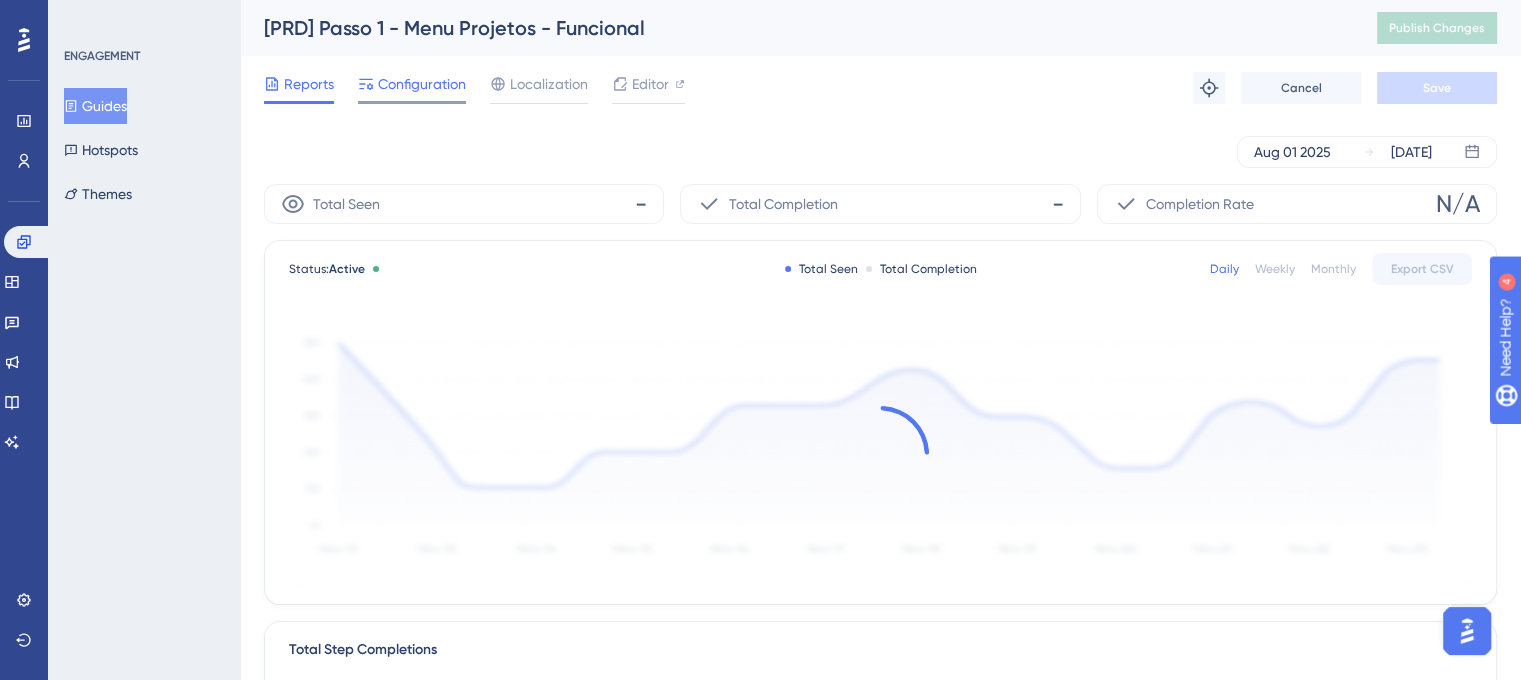 click on "Configuration" at bounding box center (422, 84) 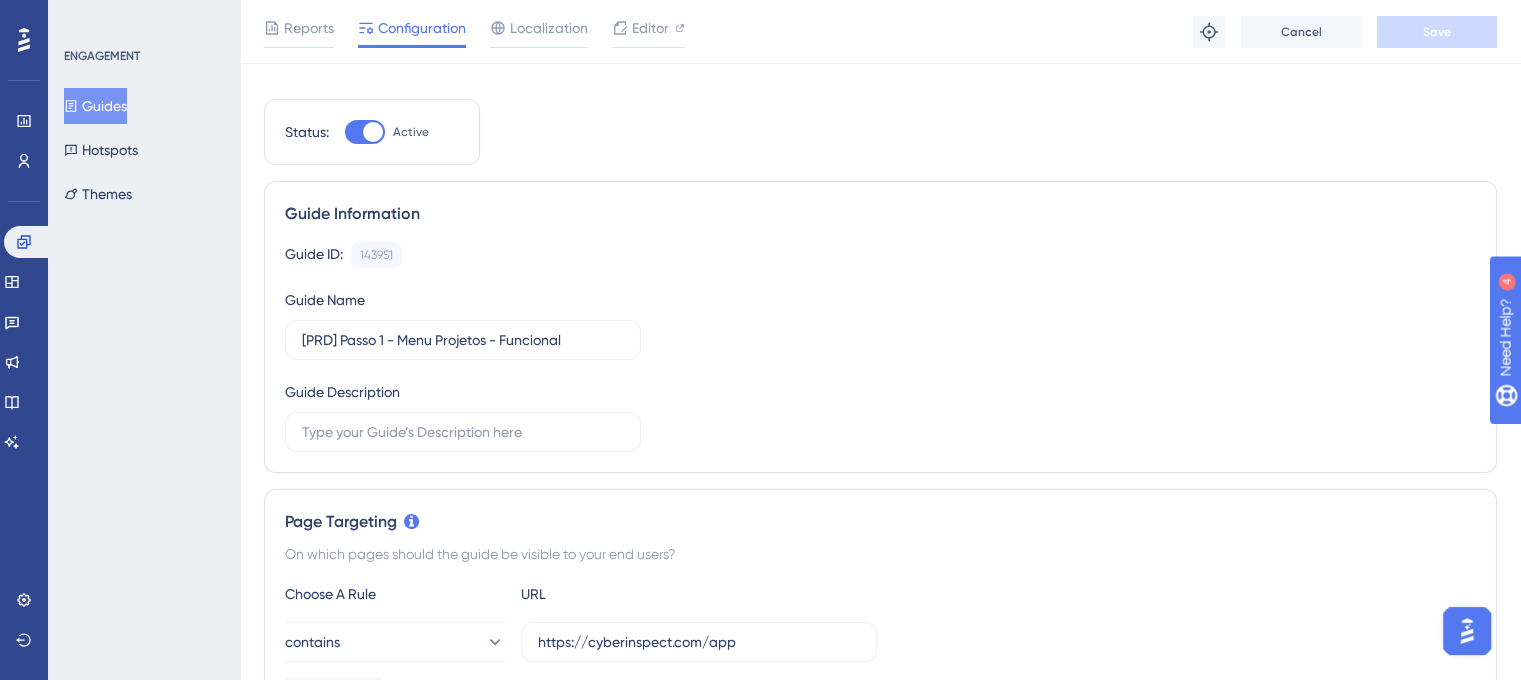 scroll, scrollTop: 0, scrollLeft: 0, axis: both 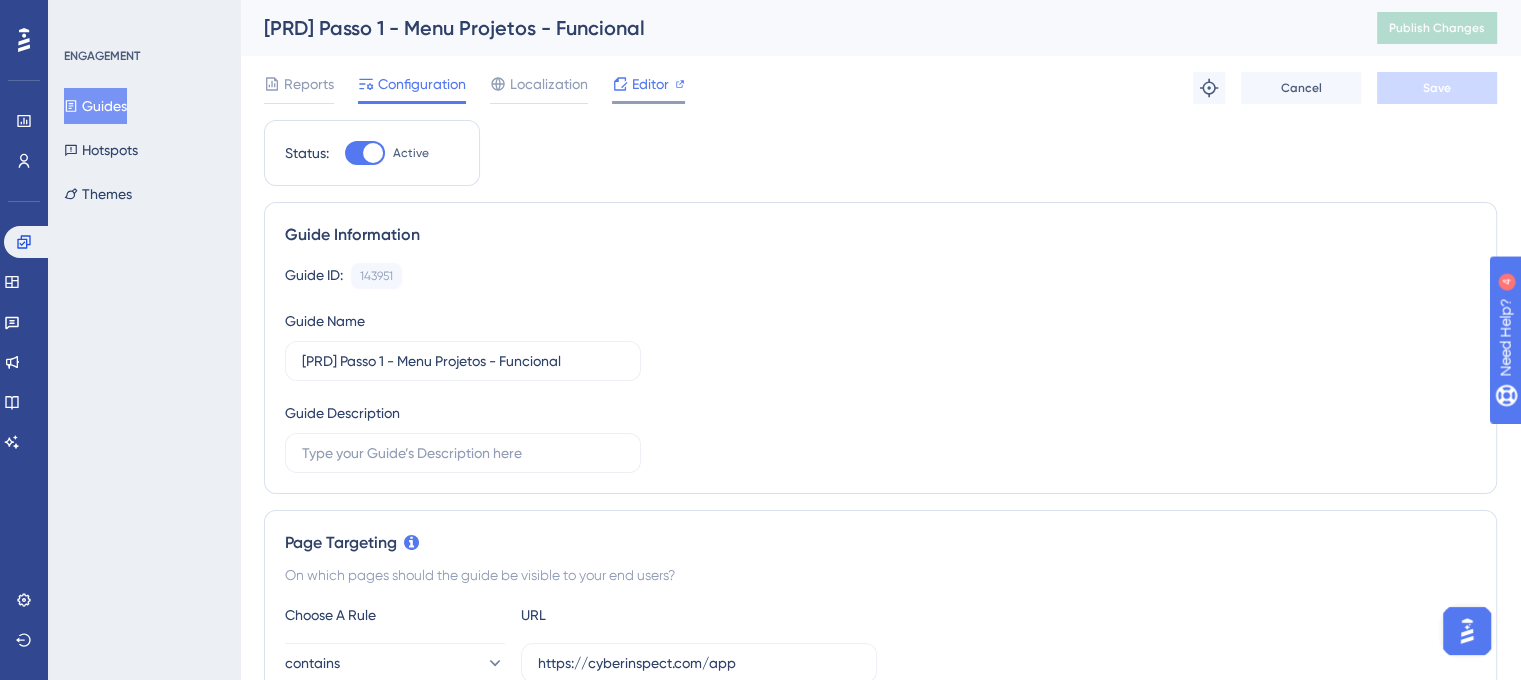 click on "Reports Configuration Localization Editor Troubleshoot Cancel Save" at bounding box center [880, 88] 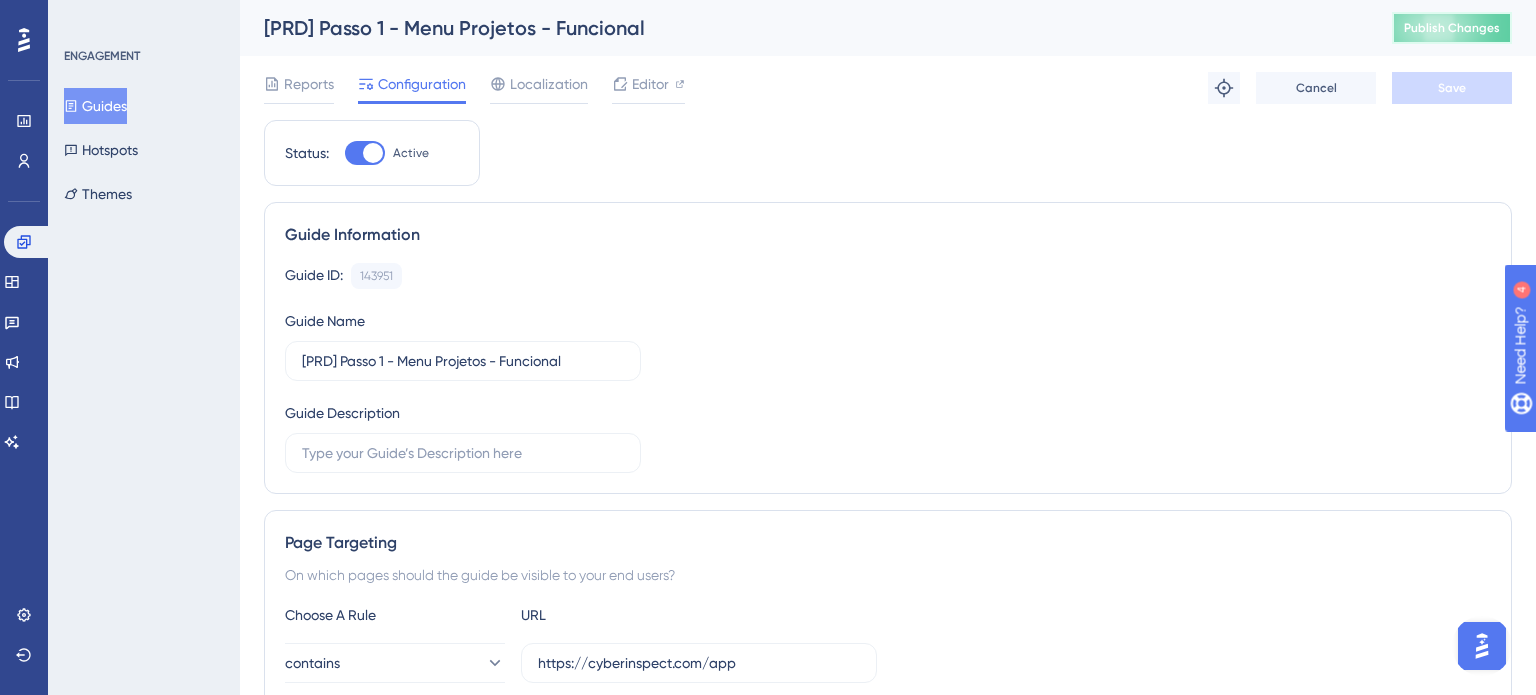 click on "Publish Changes" at bounding box center [1452, 28] 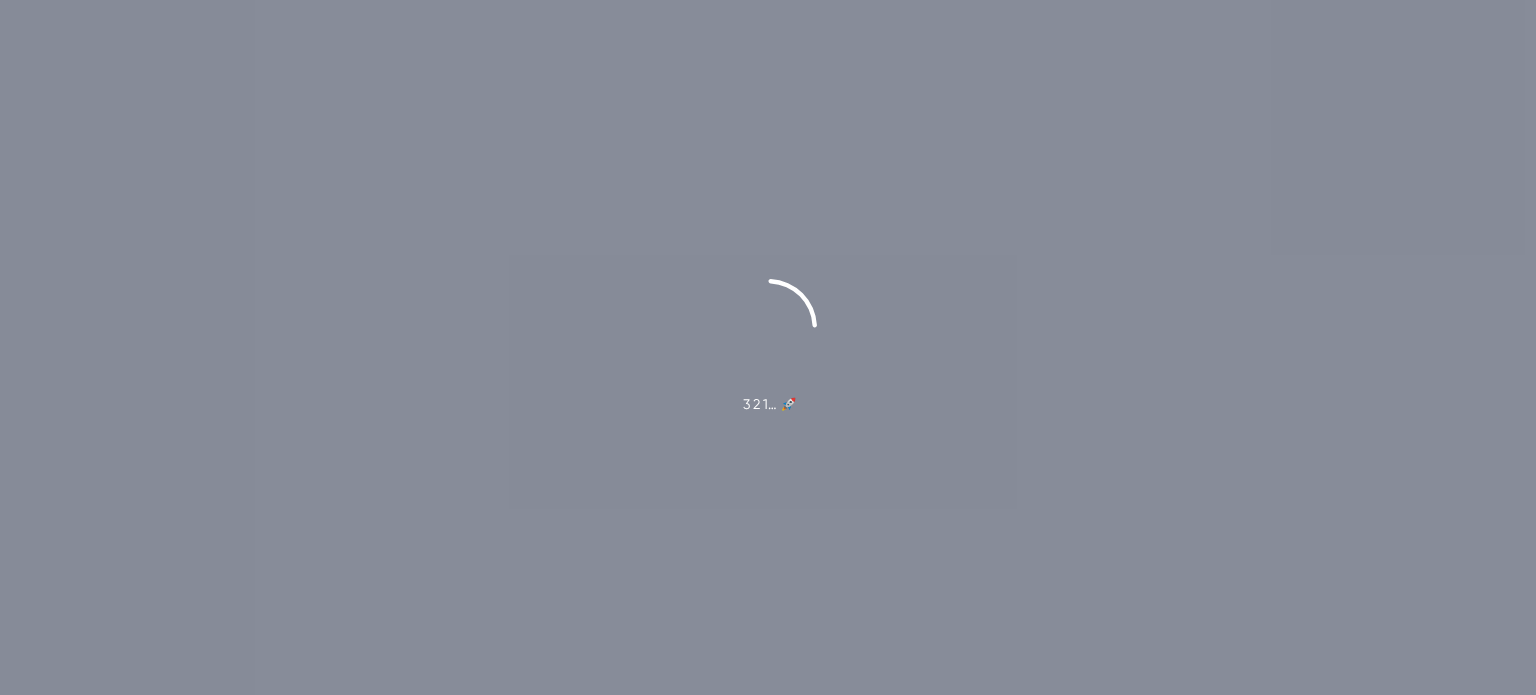 scroll, scrollTop: 0, scrollLeft: 0, axis: both 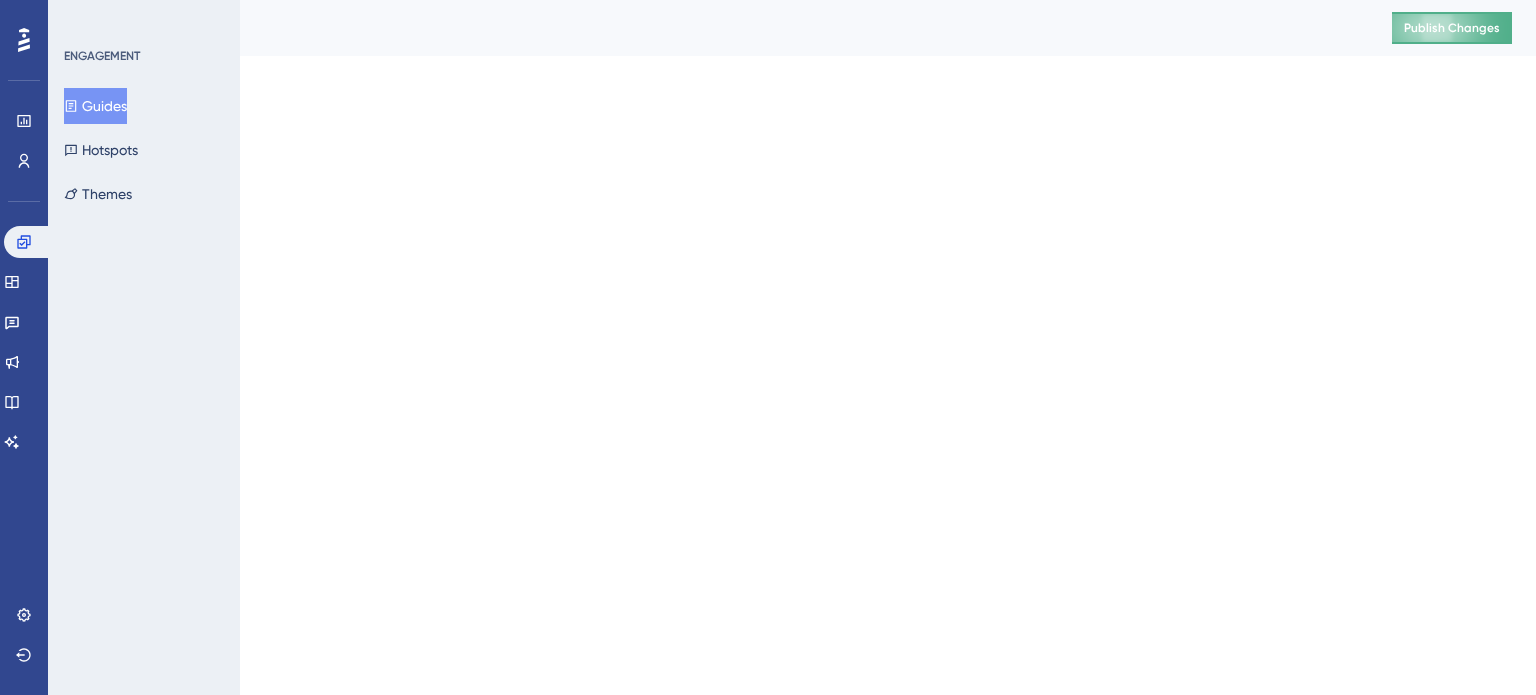 click on "Publish Changes" at bounding box center (1452, 28) 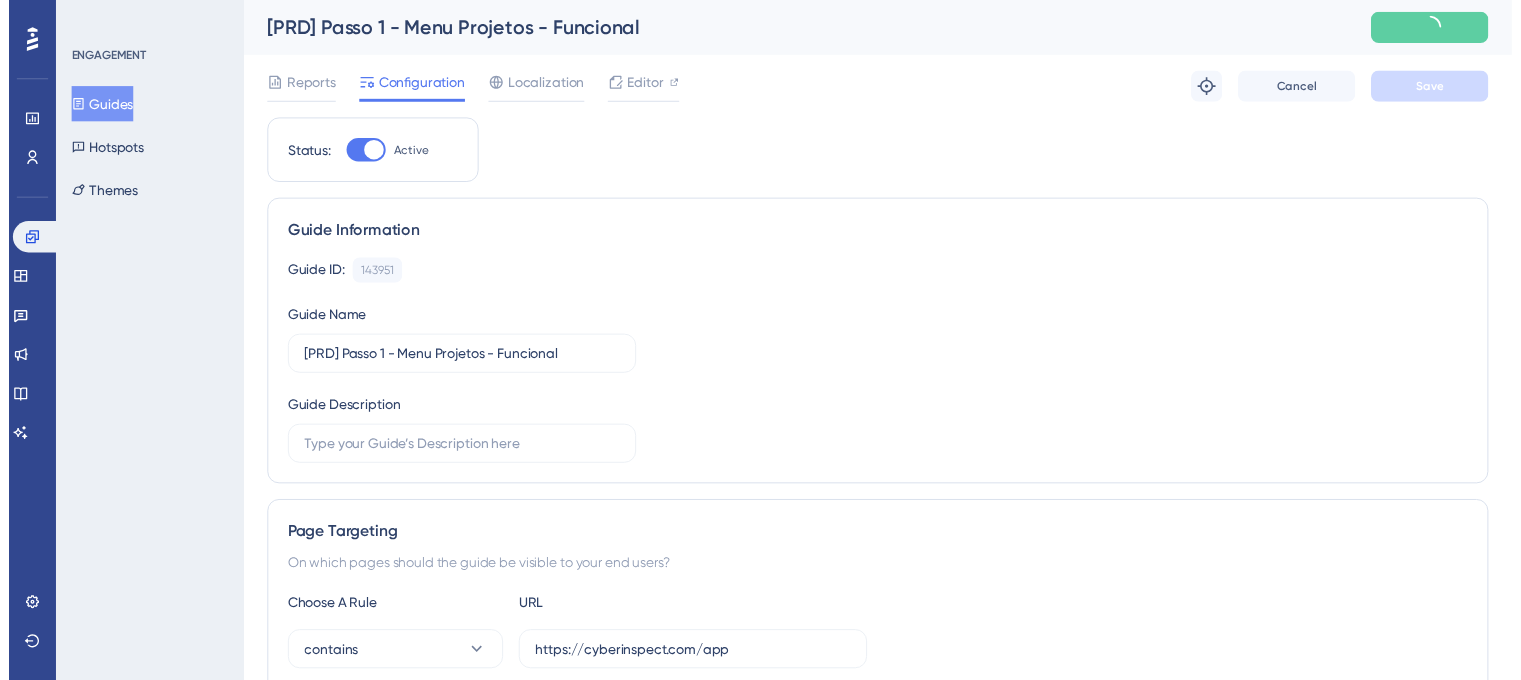 scroll, scrollTop: 0, scrollLeft: 0, axis: both 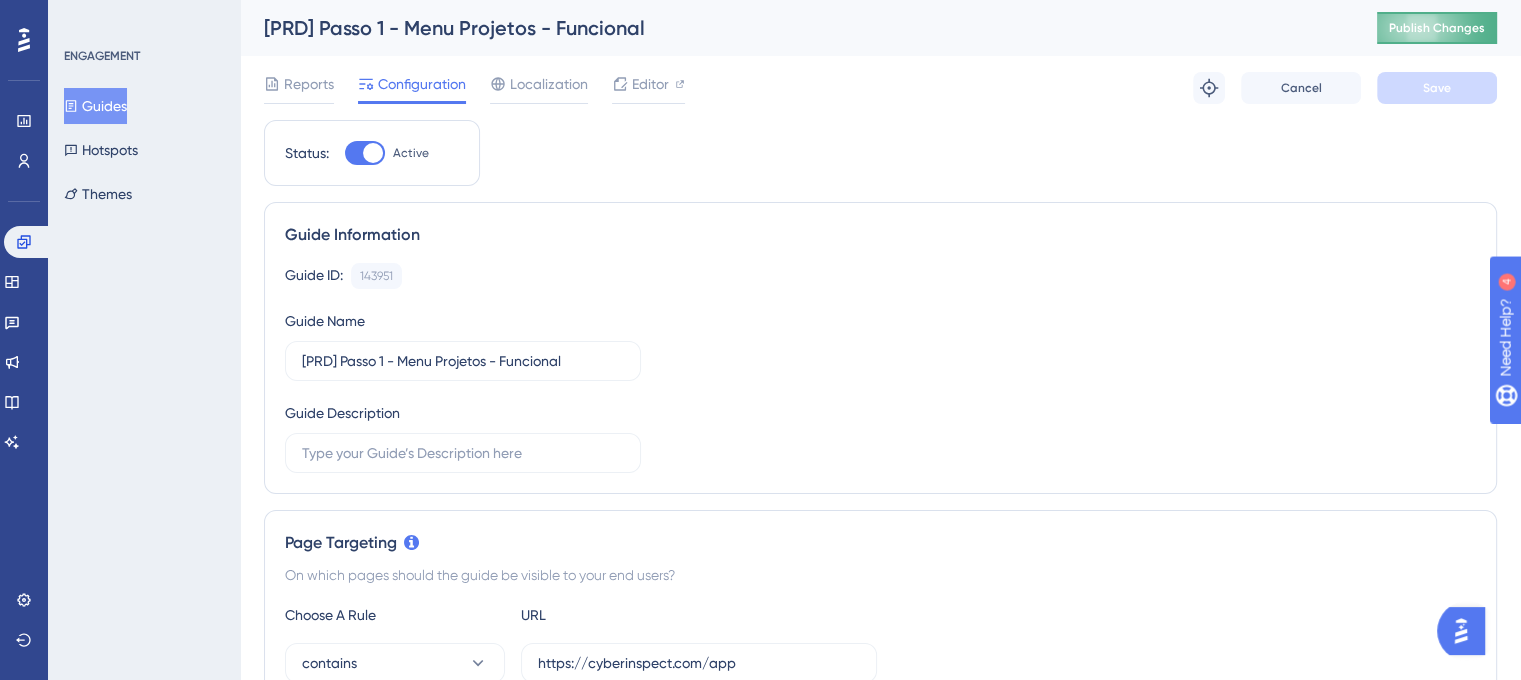 click on "Publish Changes" at bounding box center [1437, 28] 